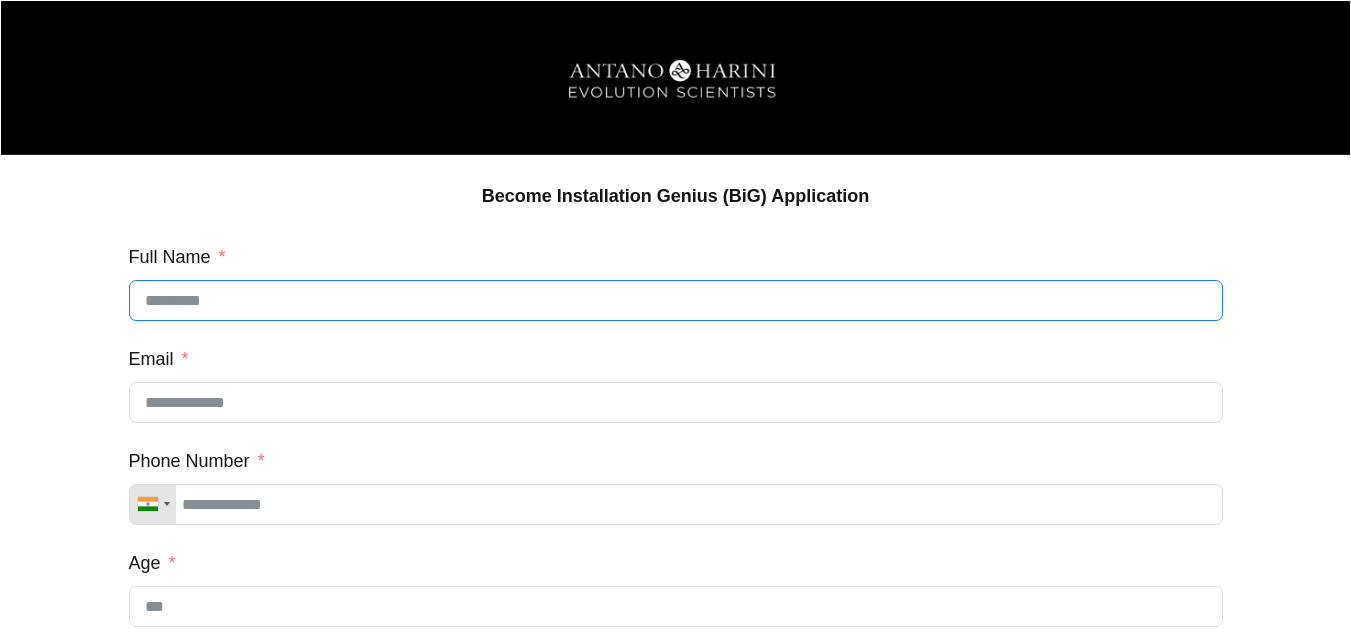 scroll, scrollTop: 0, scrollLeft: 0, axis: both 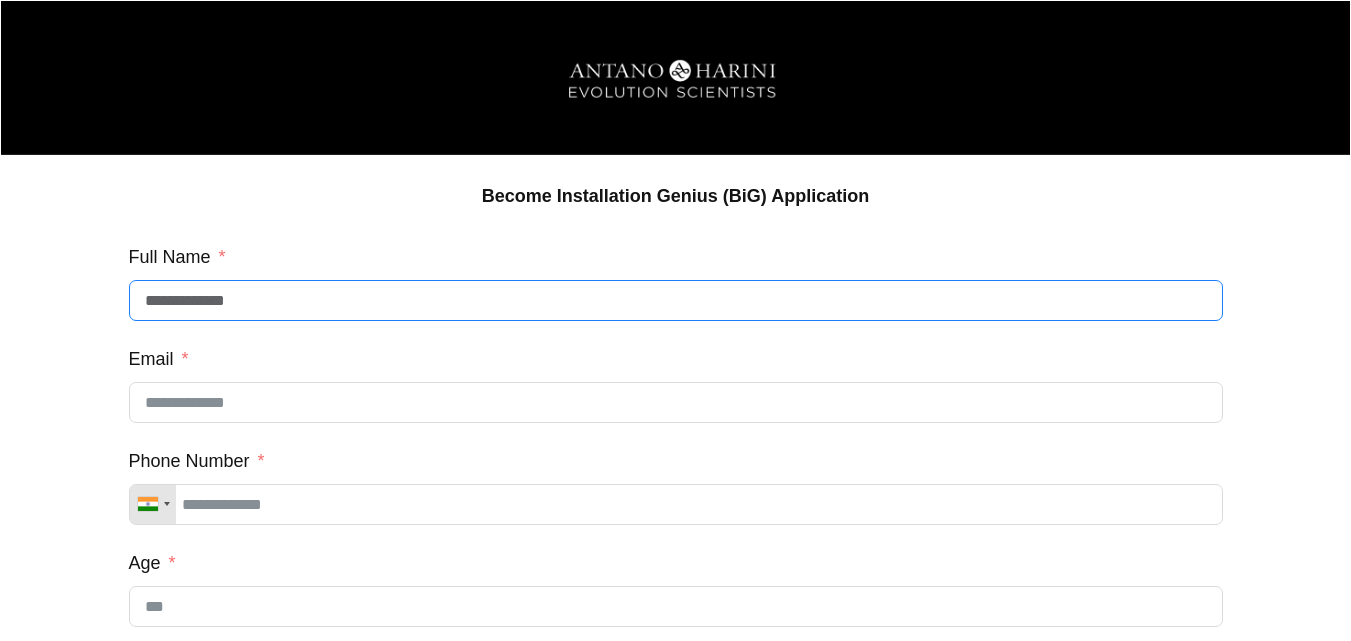 type on "**********" 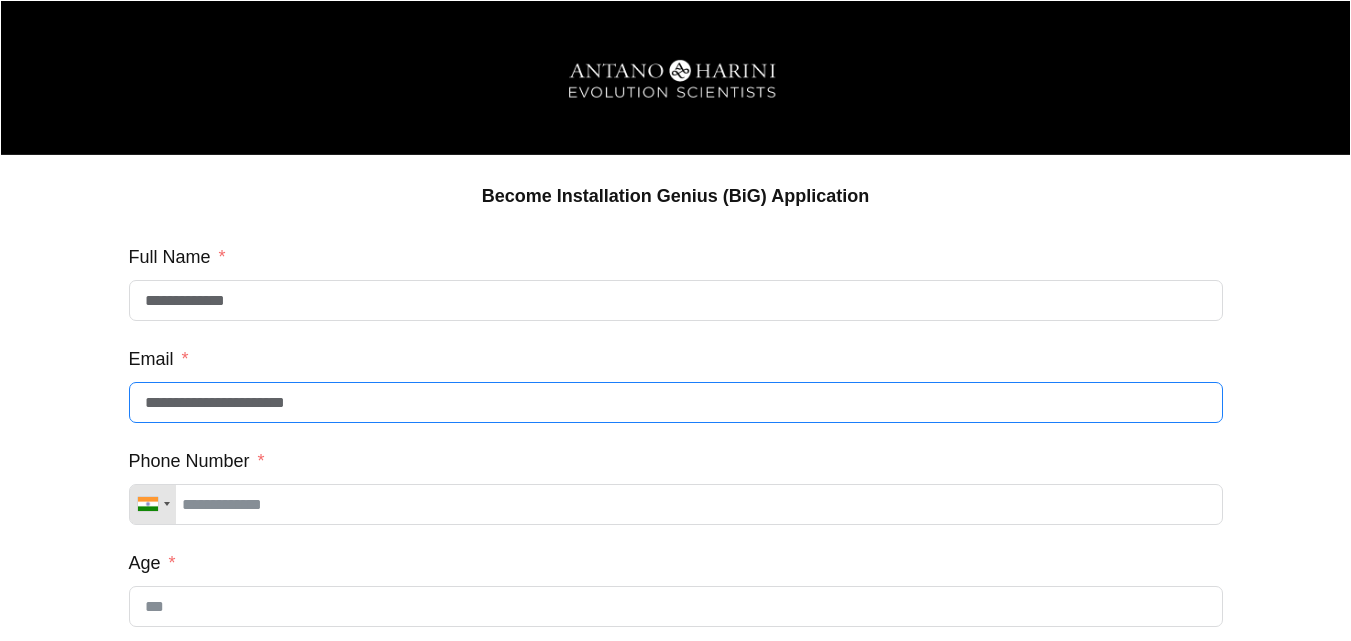 type on "**********" 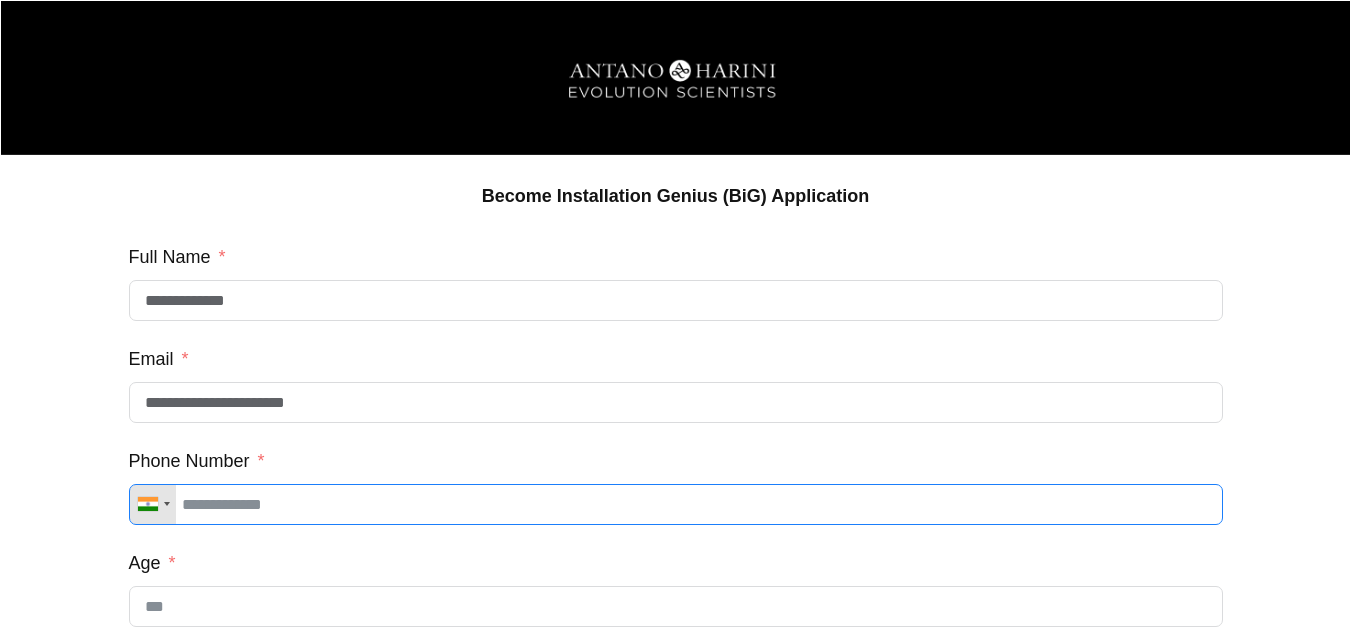 click on "Phone Number" at bounding box center (676, 504) 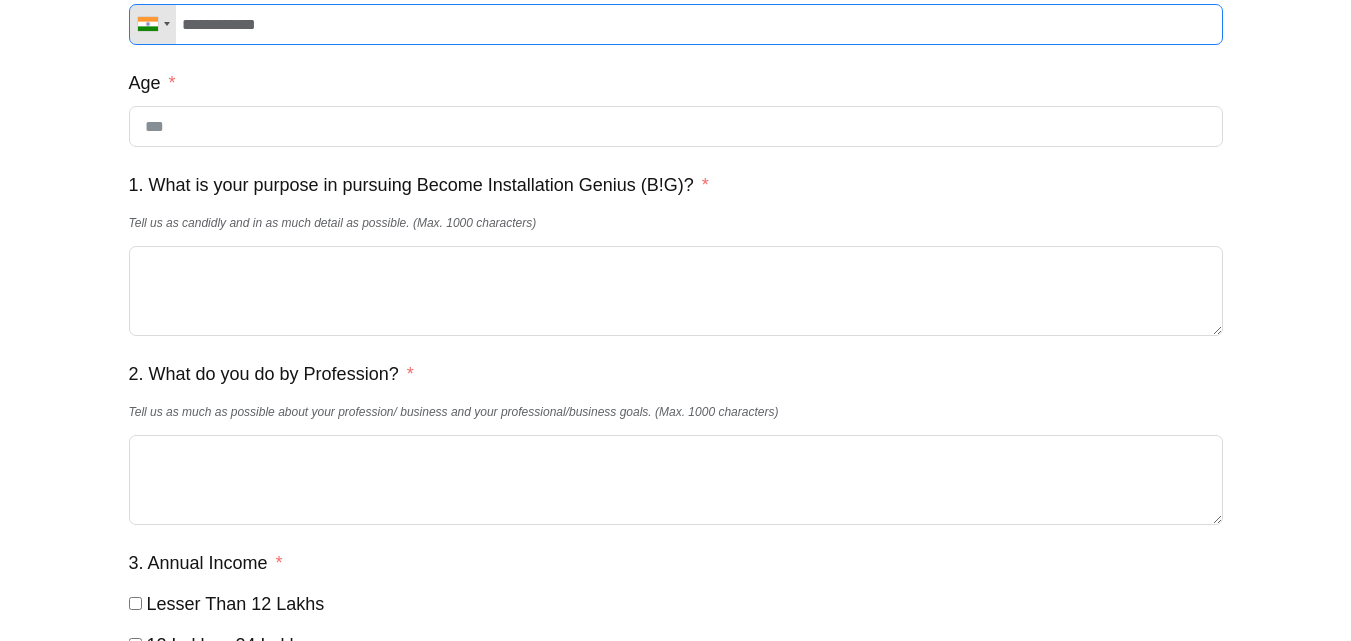 scroll, scrollTop: 482, scrollLeft: 0, axis: vertical 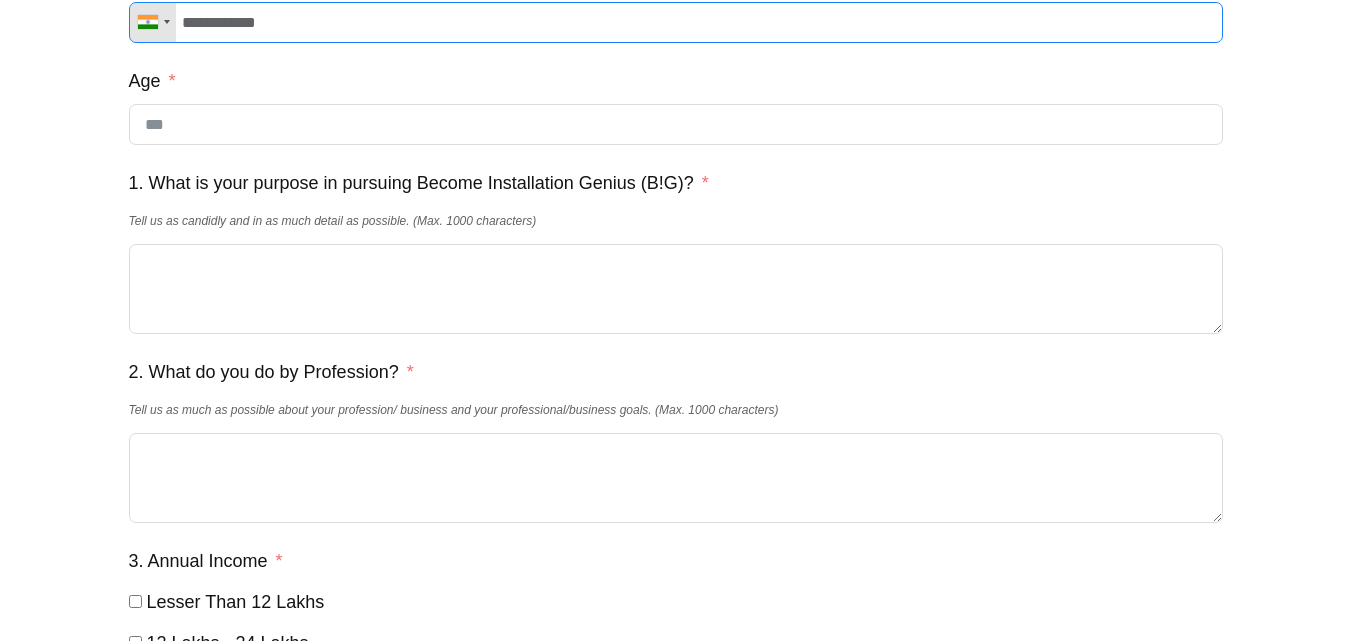 type on "**********" 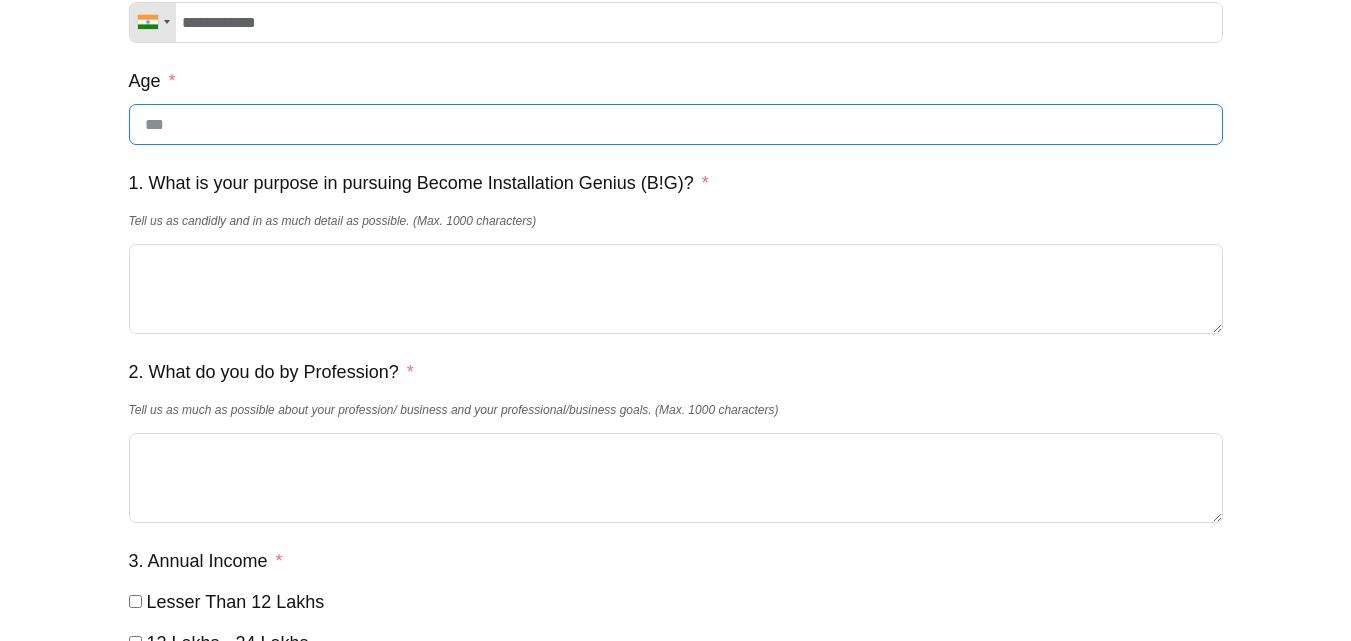 click on "Age" at bounding box center (676, 124) 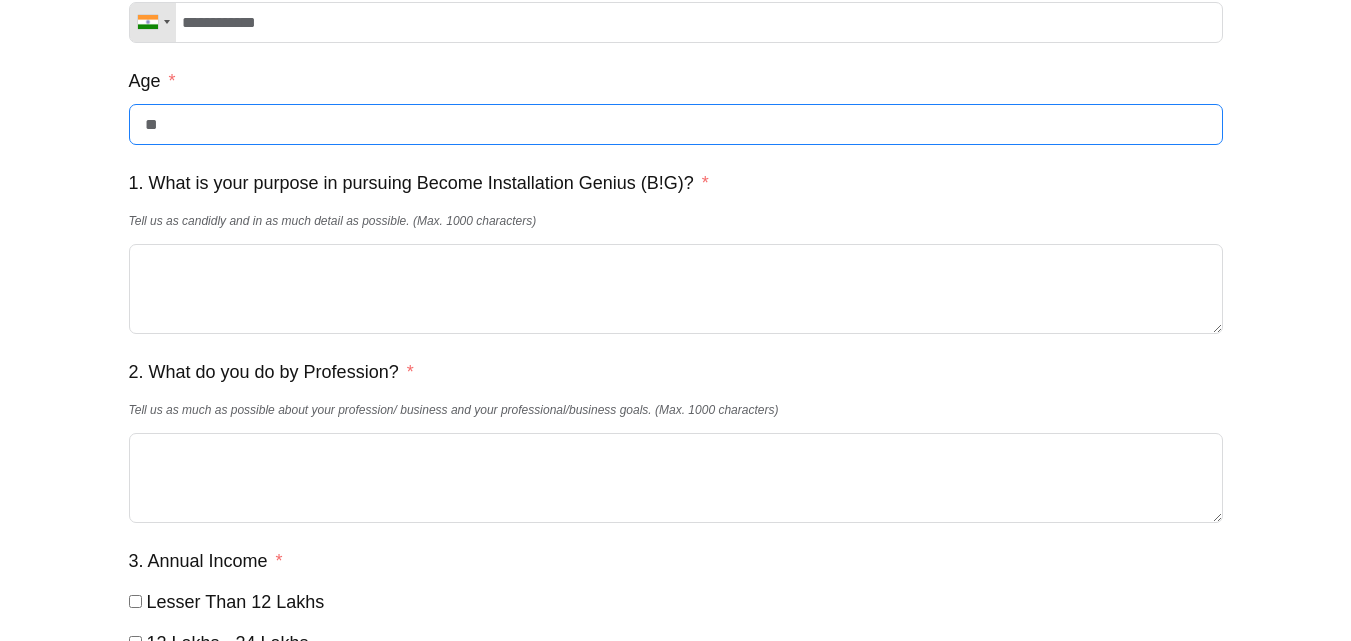 type on "**" 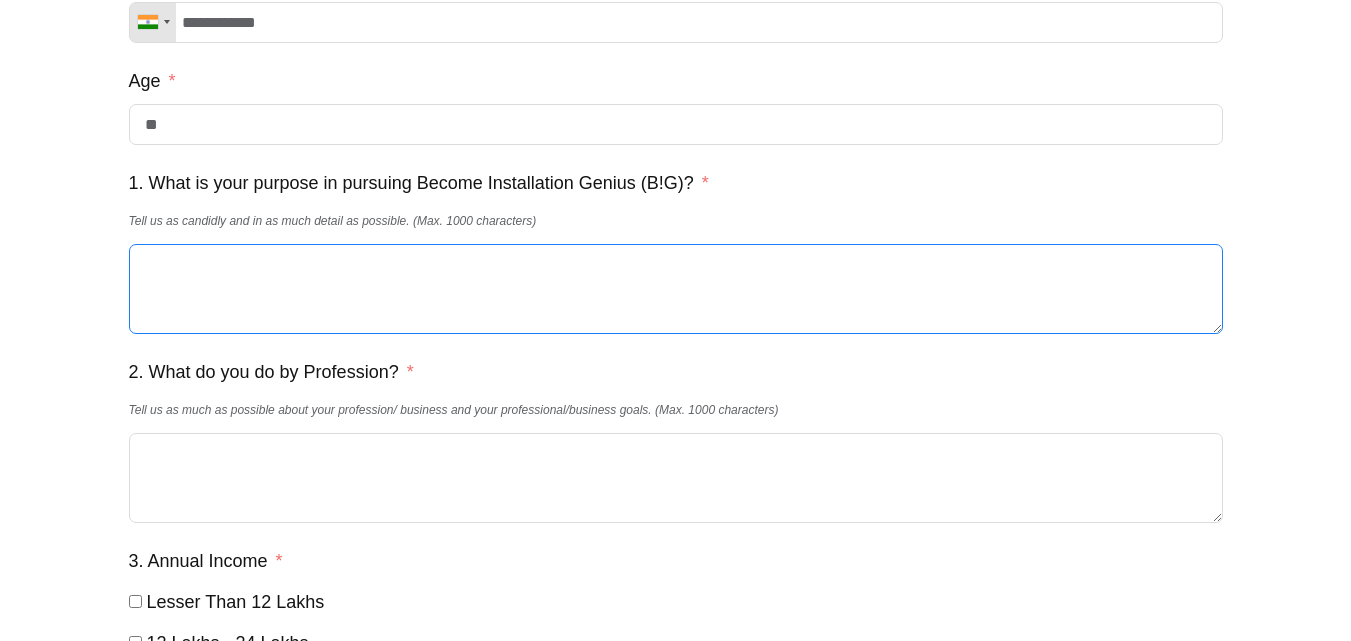 click on "1. What is your purpose in pursuing Become Installation Genius (B!G)?" at bounding box center [676, 289] 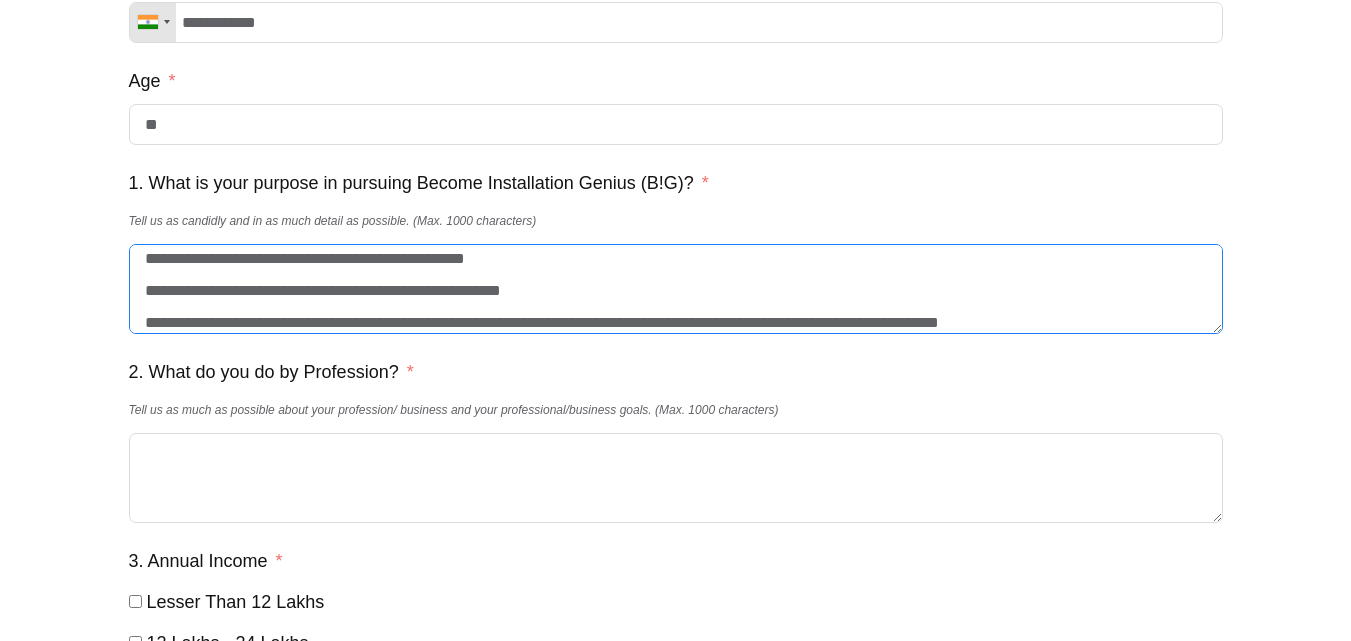 scroll, scrollTop: 46, scrollLeft: 0, axis: vertical 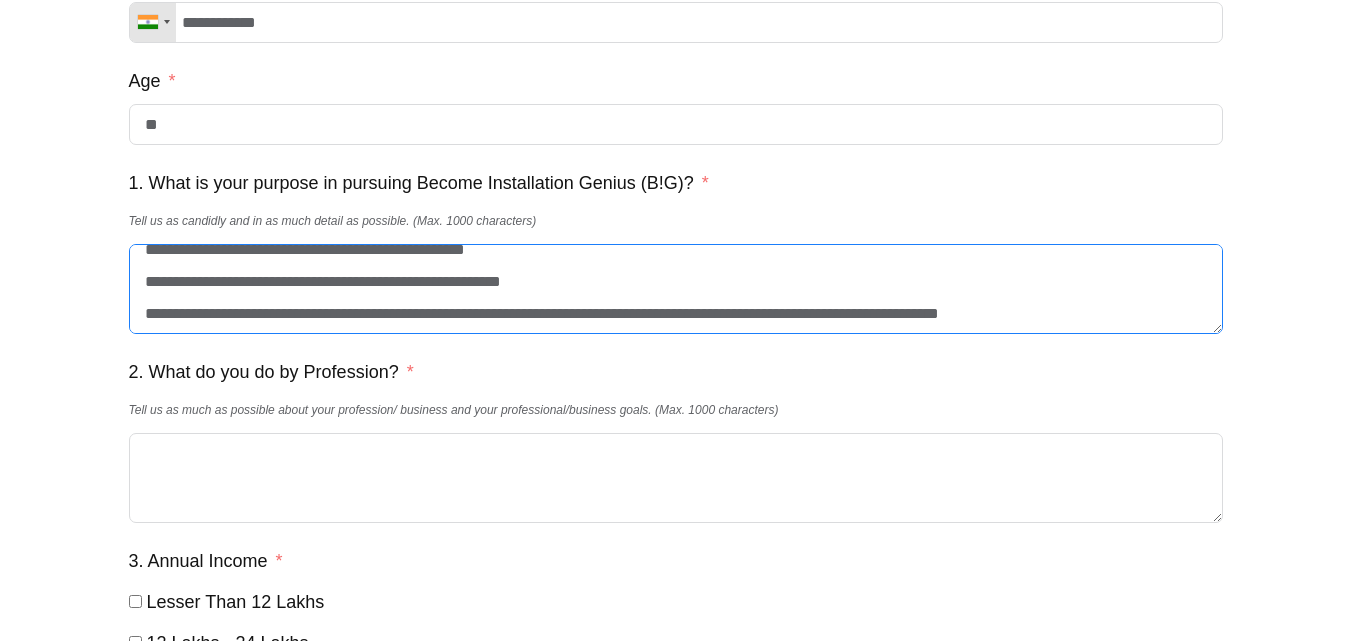 type on "**********" 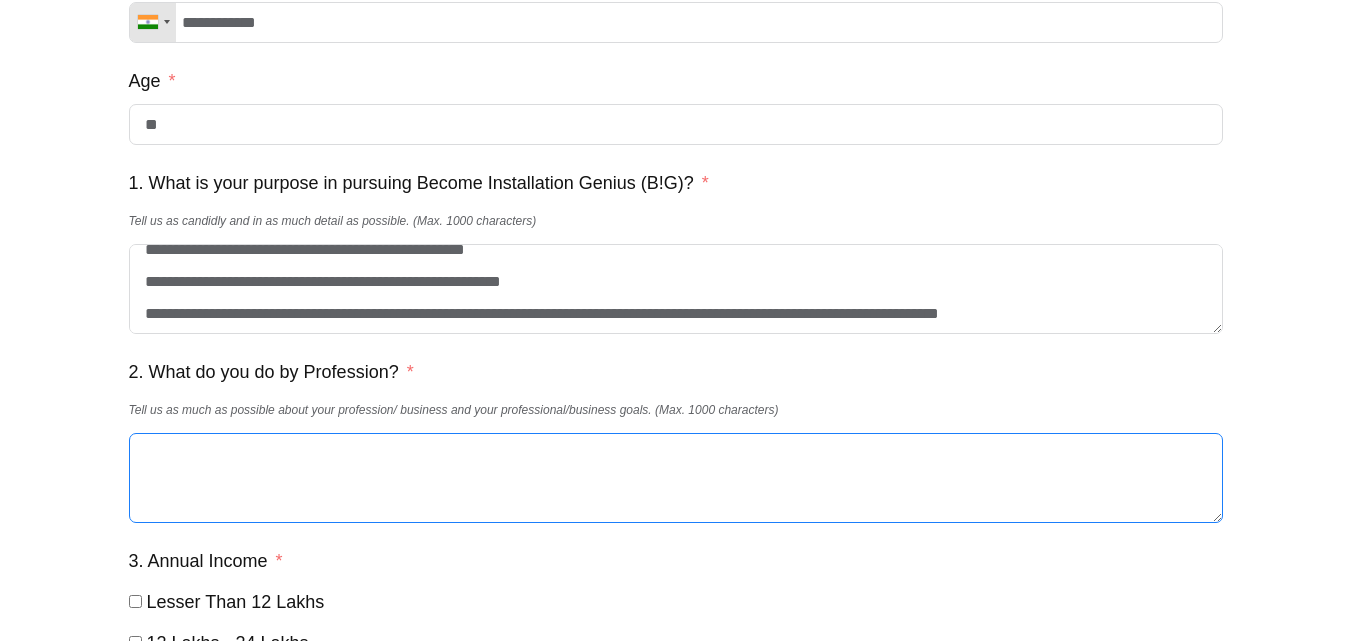 click on "2. What do you do by Profession?" at bounding box center [676, 478] 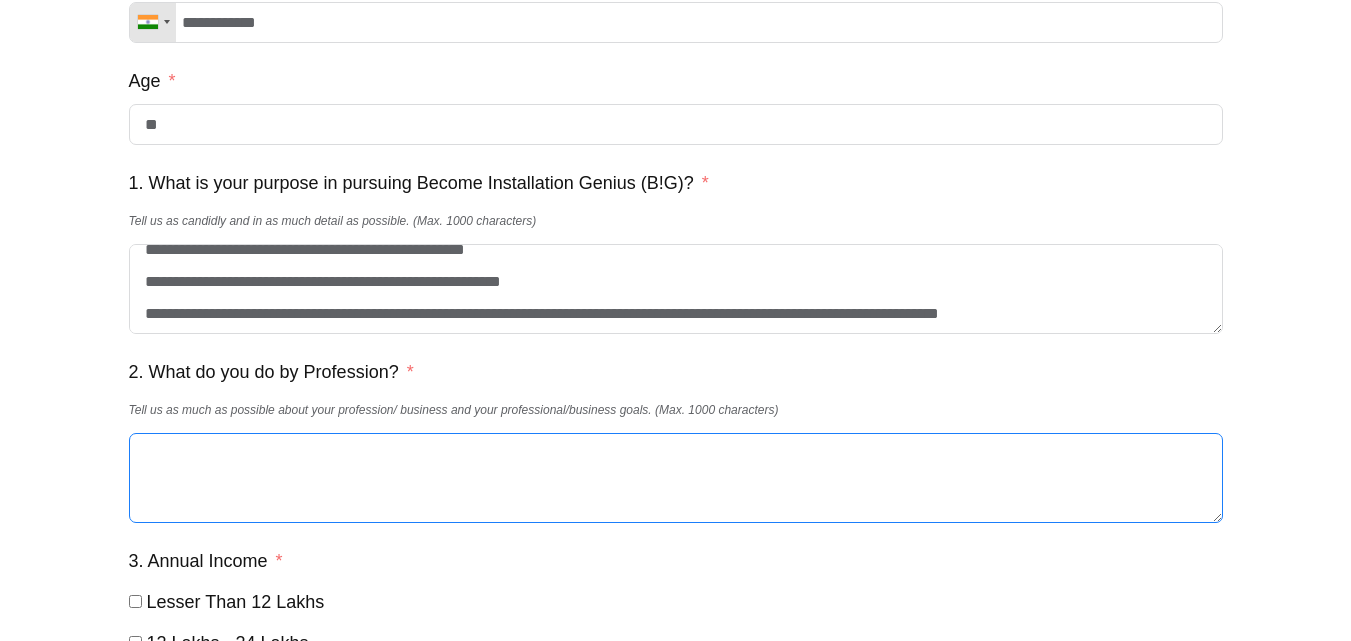 type on "*" 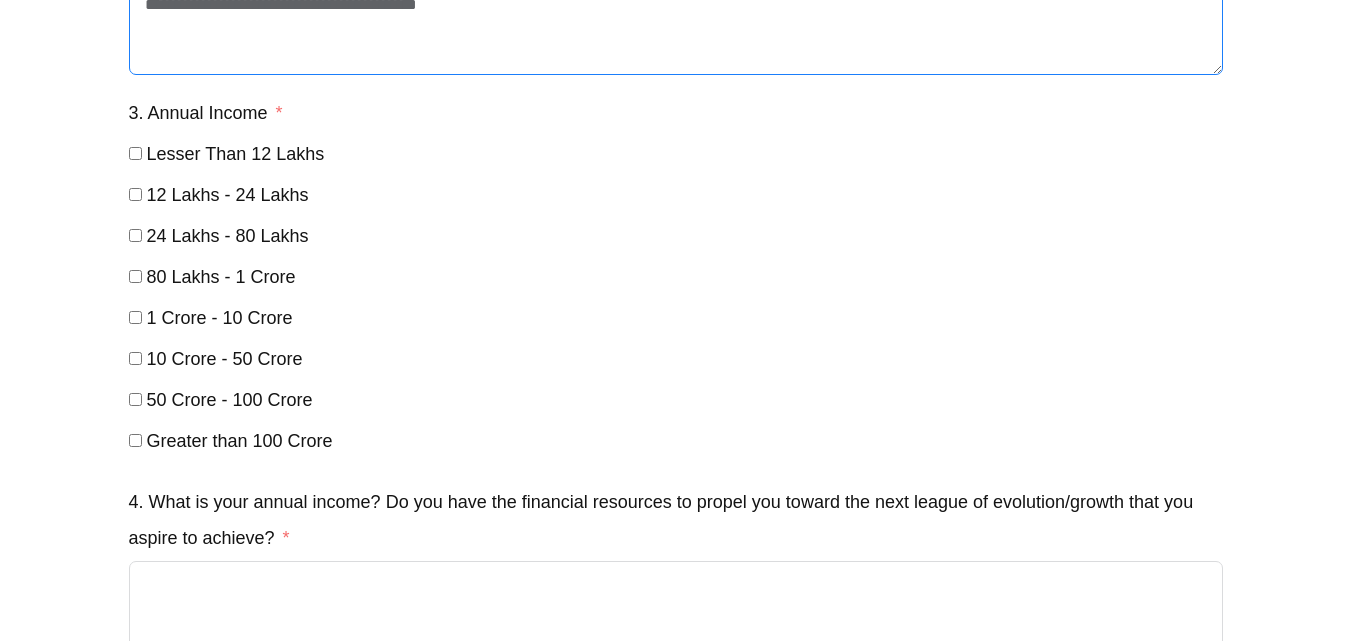 scroll, scrollTop: 935, scrollLeft: 0, axis: vertical 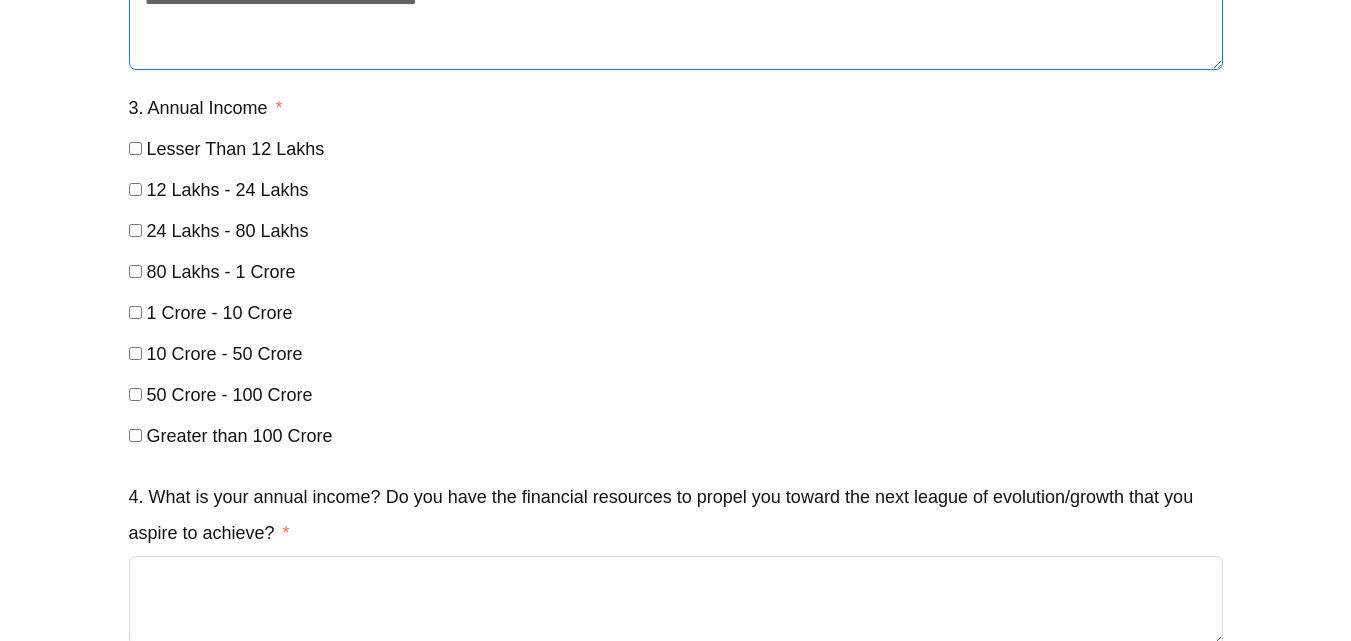 type on "**********" 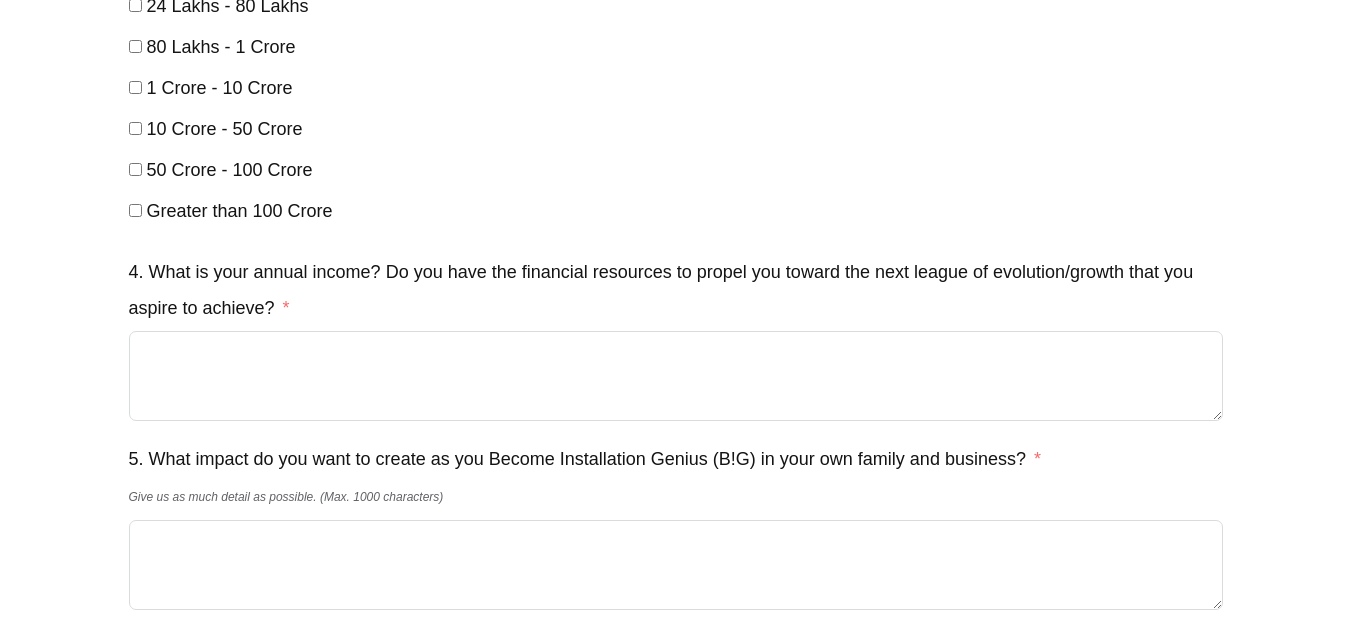 scroll, scrollTop: 1162, scrollLeft: 0, axis: vertical 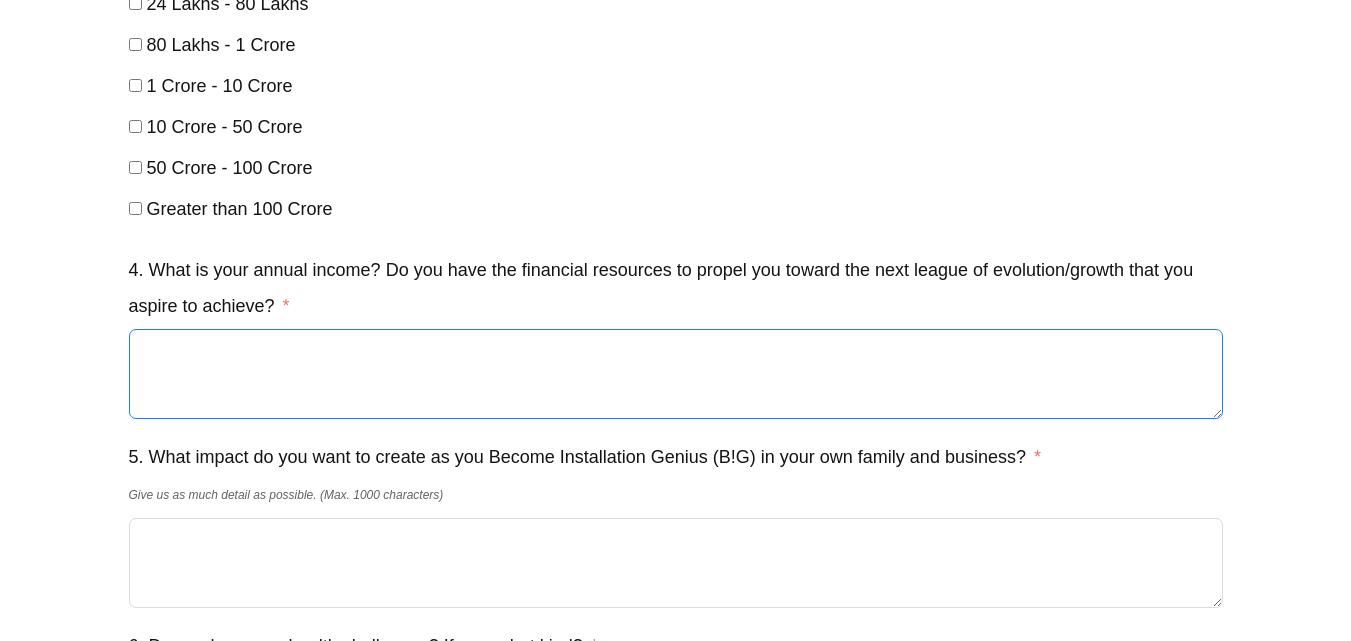 click on "4. What is your annual income? Do you have the financial resources to propel you toward the next league of evolution/growth that you aspire to achieve?" at bounding box center [676, 374] 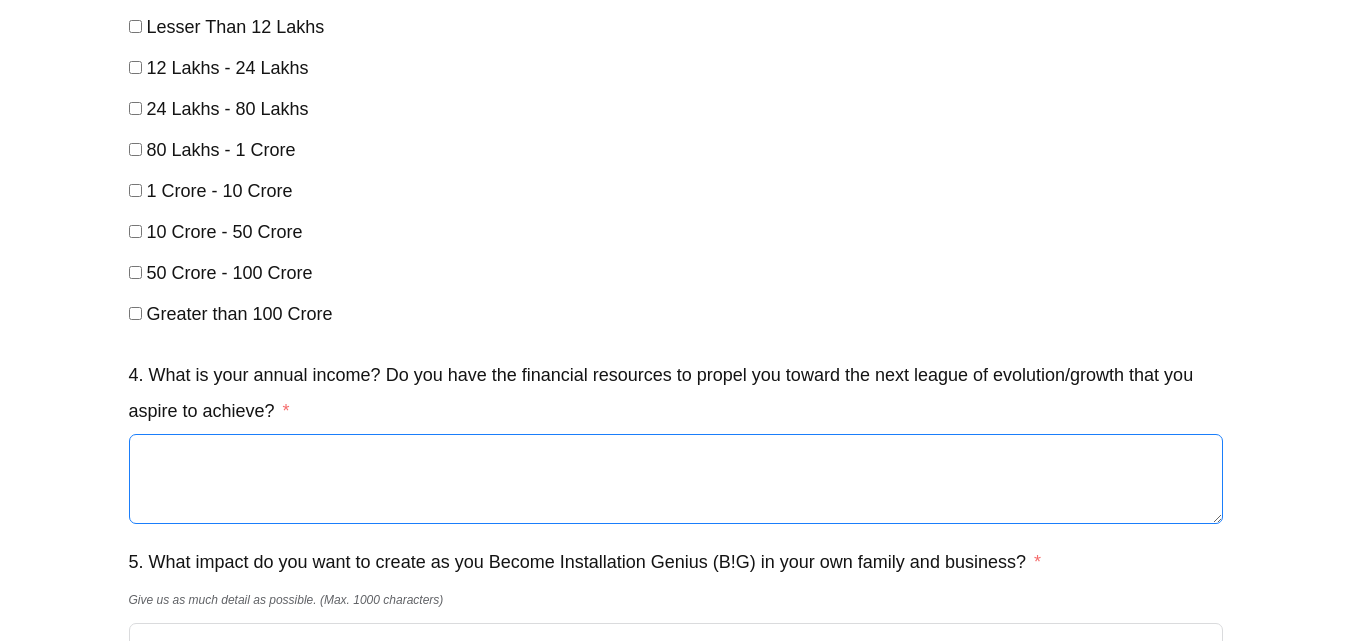 scroll, scrollTop: 1062, scrollLeft: 0, axis: vertical 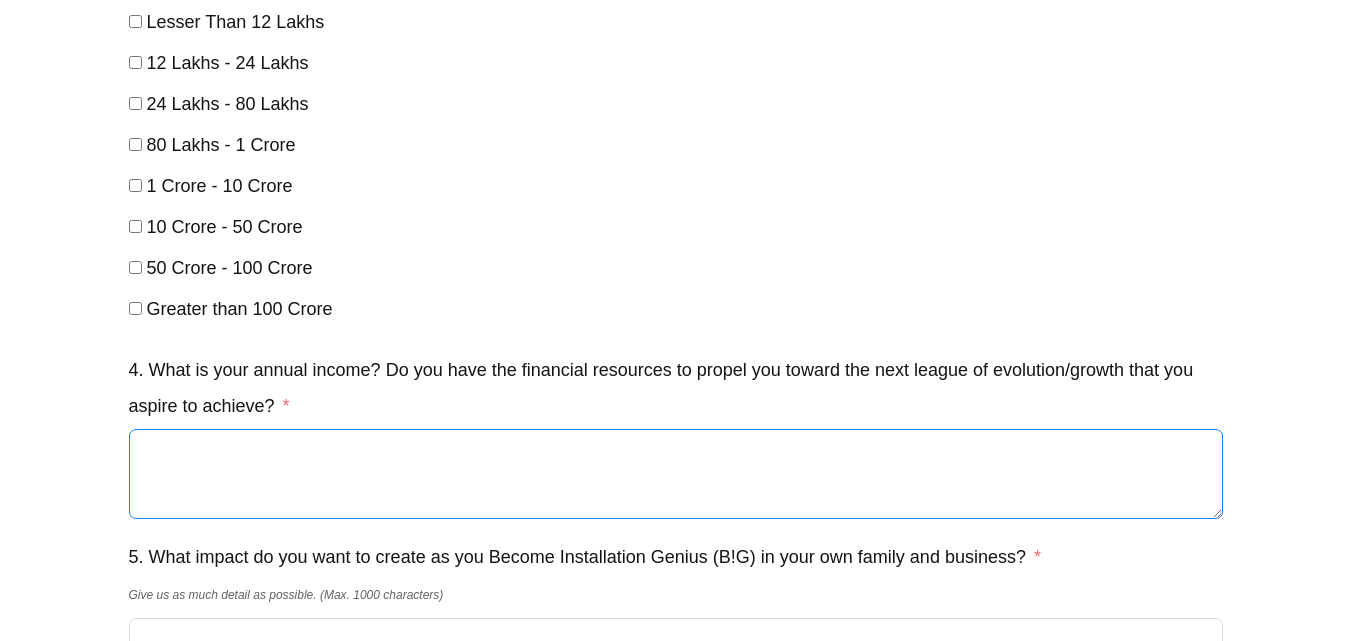 click on "4. What is your annual income? Do you have the financial resources to propel you toward the next league of evolution/growth that you aspire to achieve?" at bounding box center (676, 474) 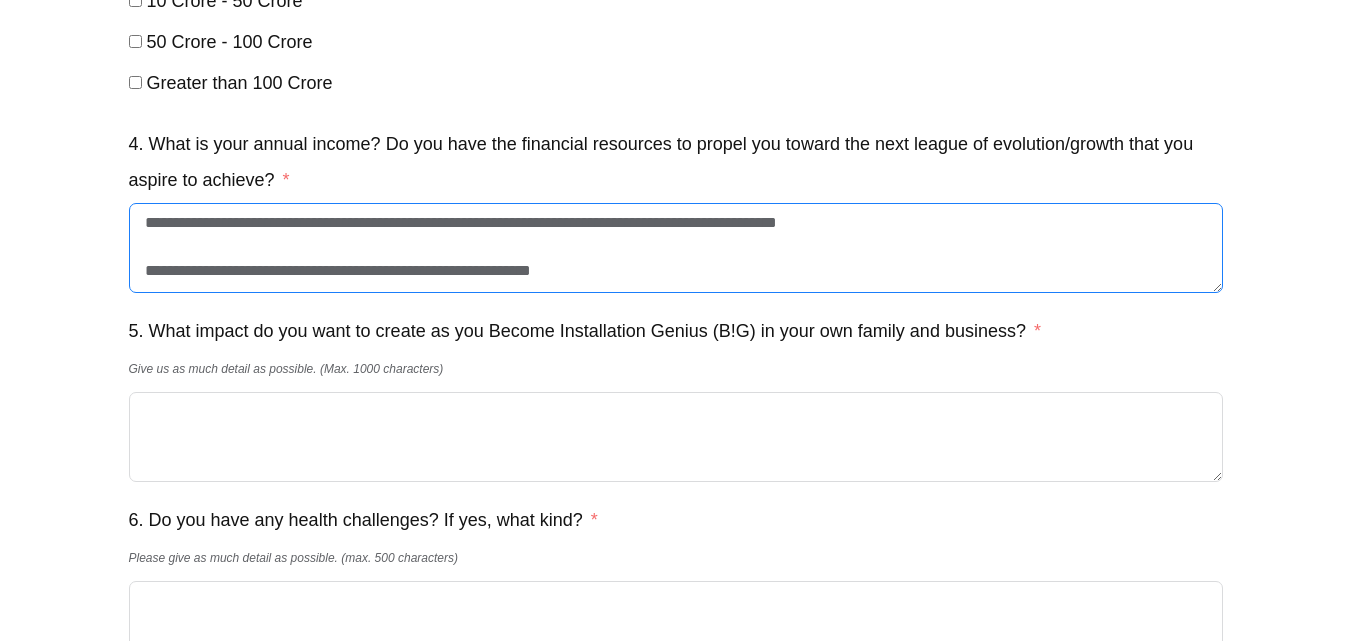 scroll, scrollTop: 1289, scrollLeft: 0, axis: vertical 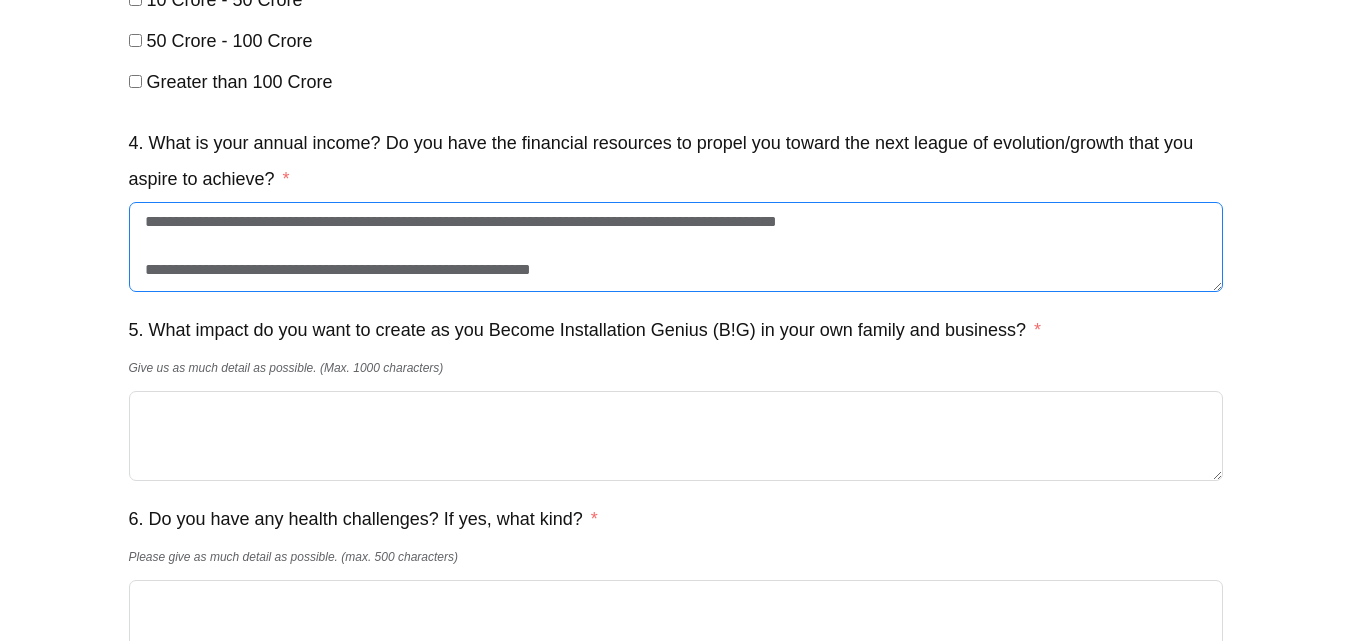 type on "**********" 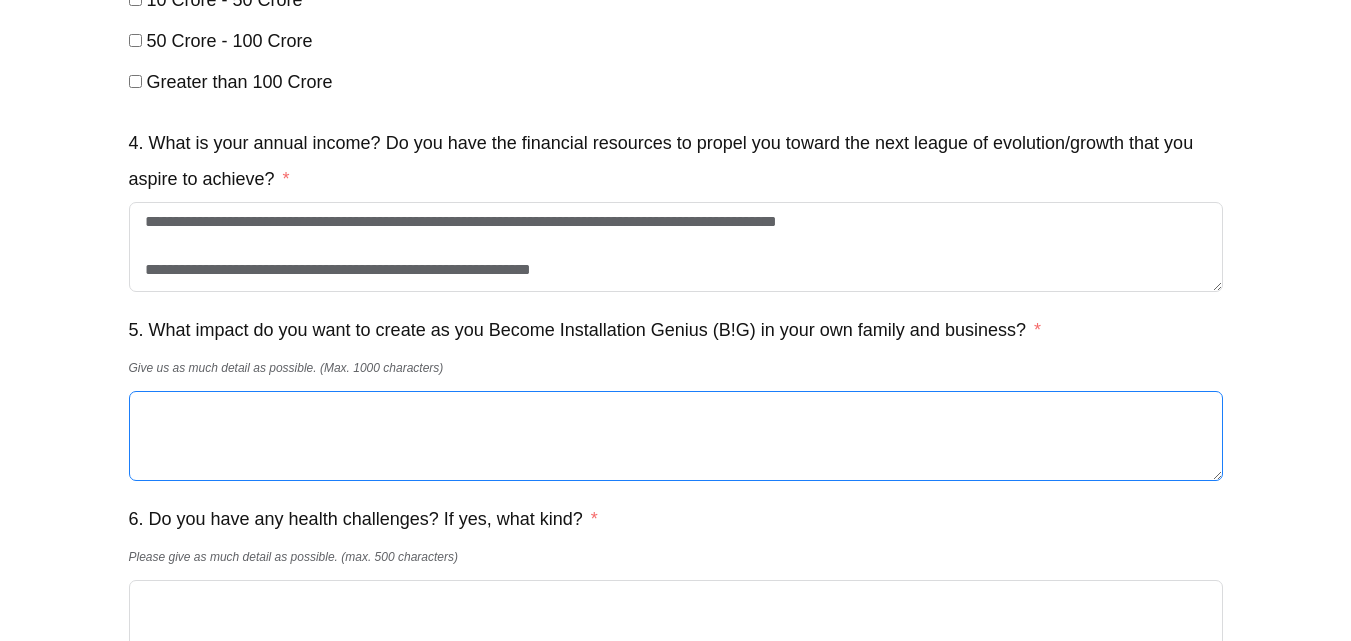 click on "5. What impact do you want to create as you Become Installation Genius (B!G) in your own family and business?" at bounding box center [676, 436] 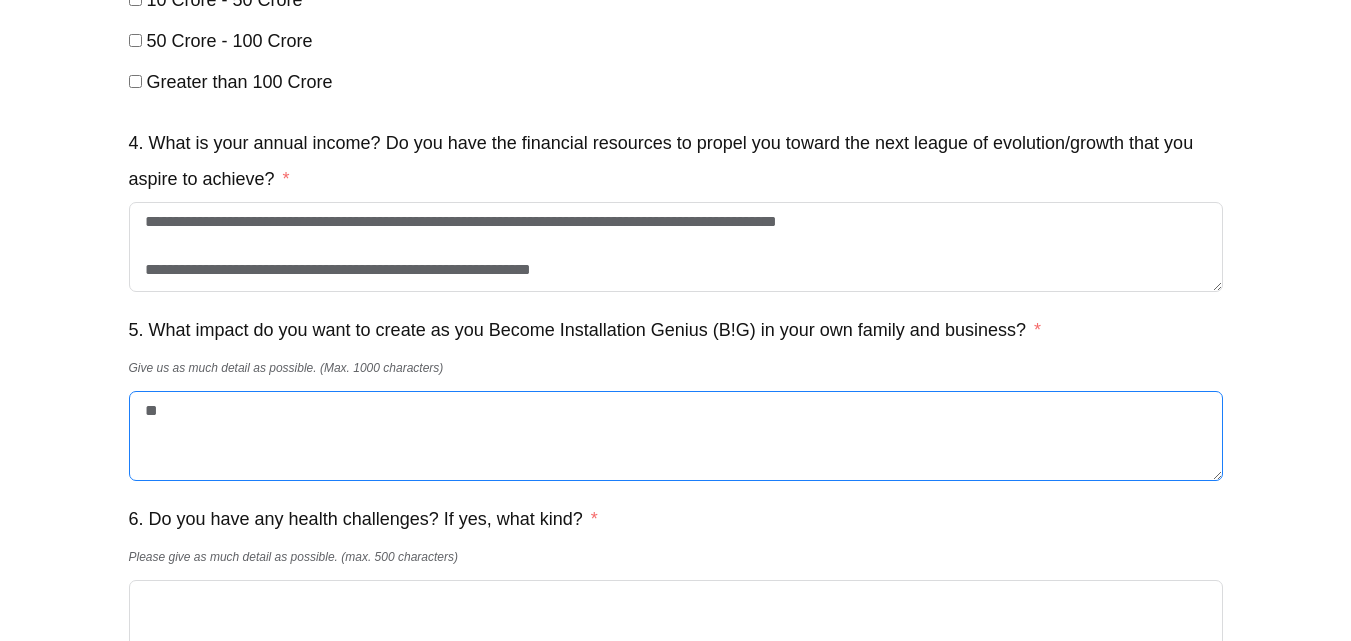 type on "*" 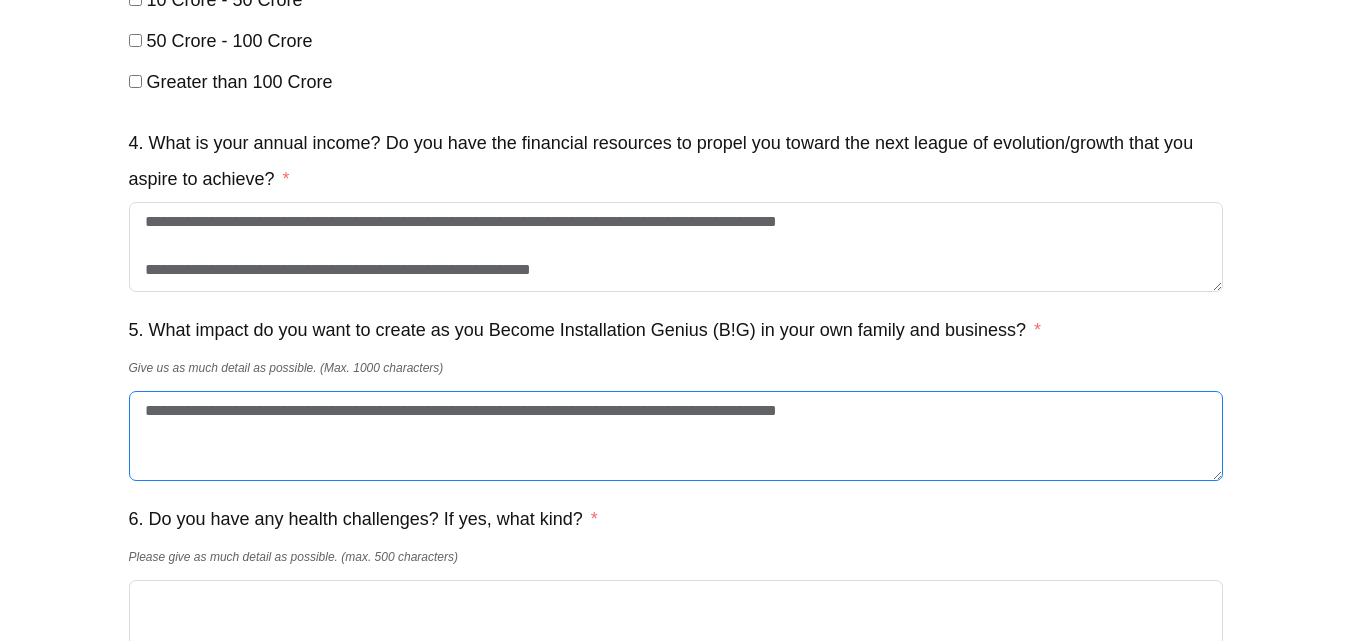click on "**********" at bounding box center (676, 436) 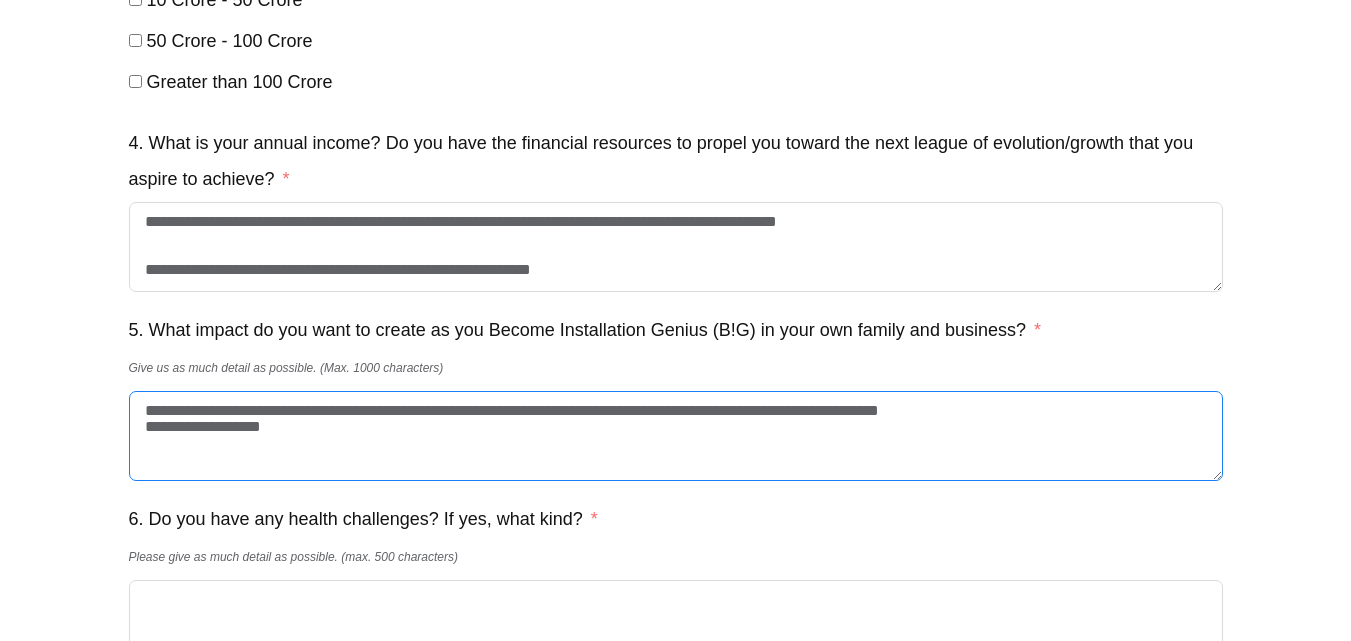 click on "**********" at bounding box center (676, 436) 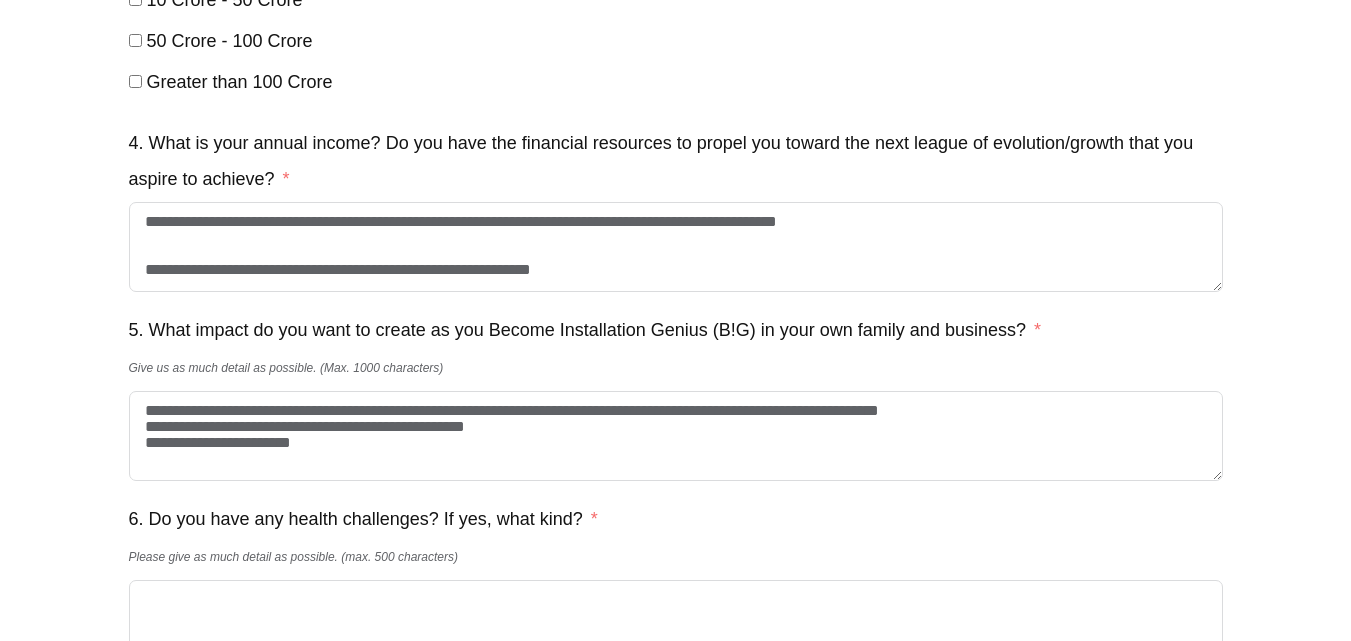 click on "50 Crore - 100 Crore" at bounding box center (676, 41) 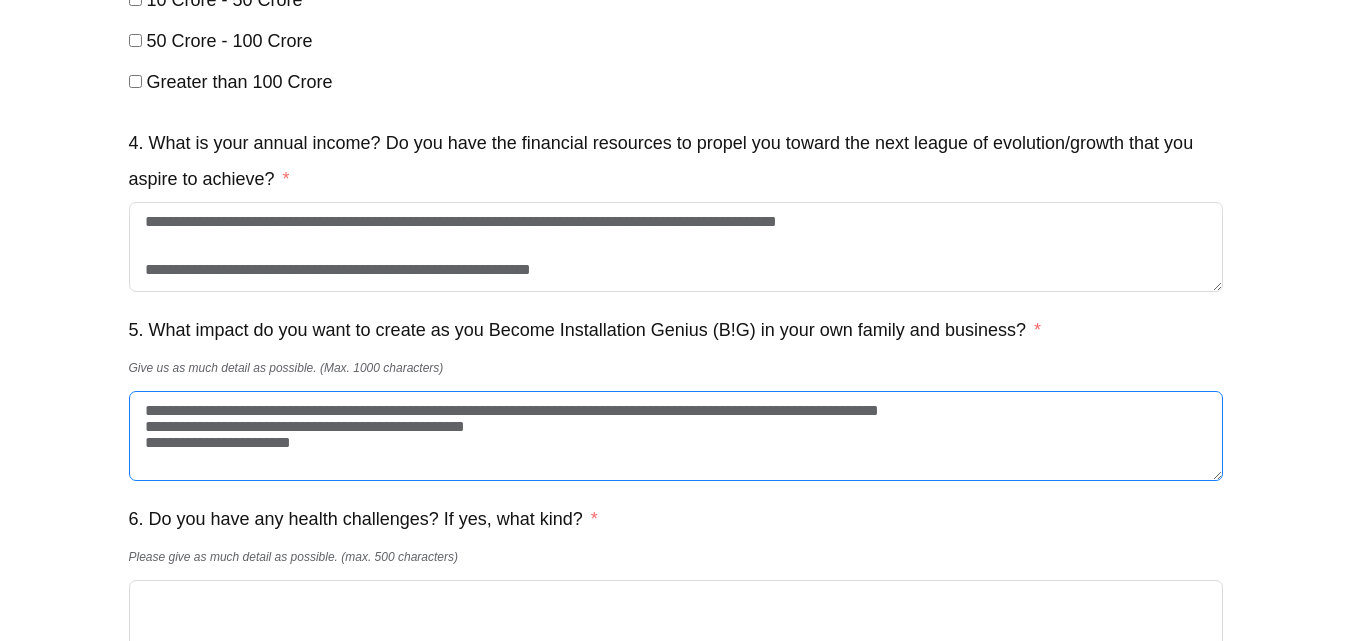 click on "**********" at bounding box center (676, 436) 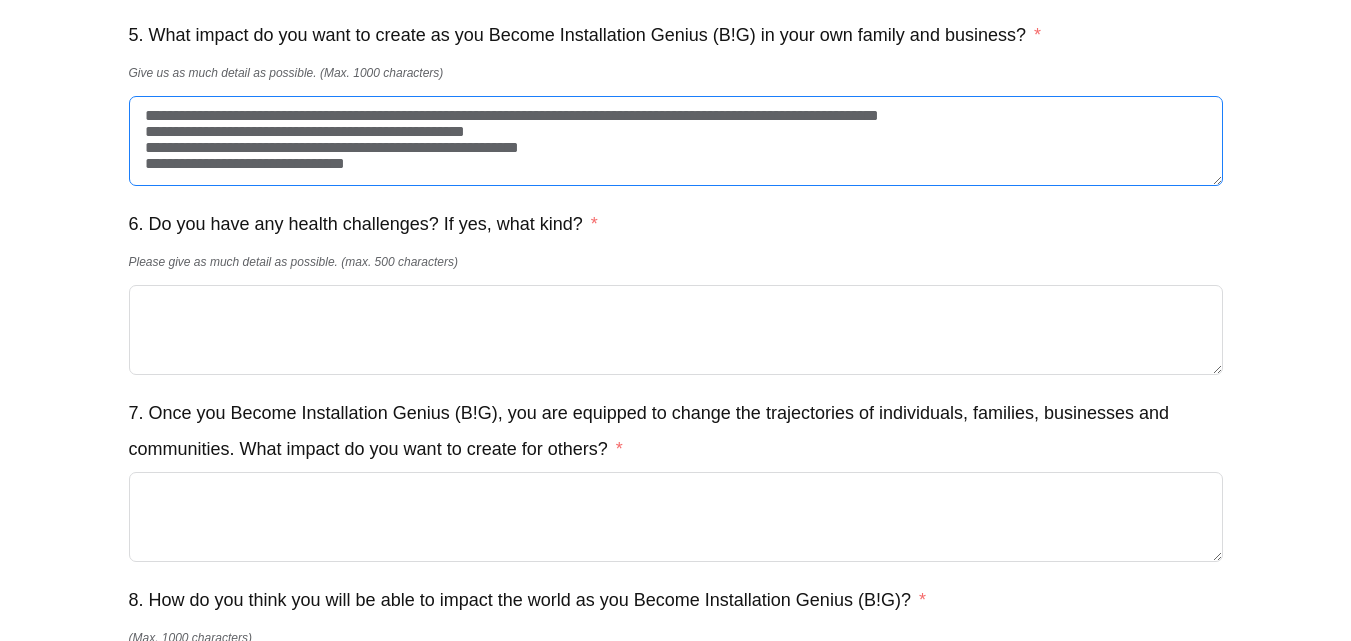 scroll, scrollTop: 1581, scrollLeft: 0, axis: vertical 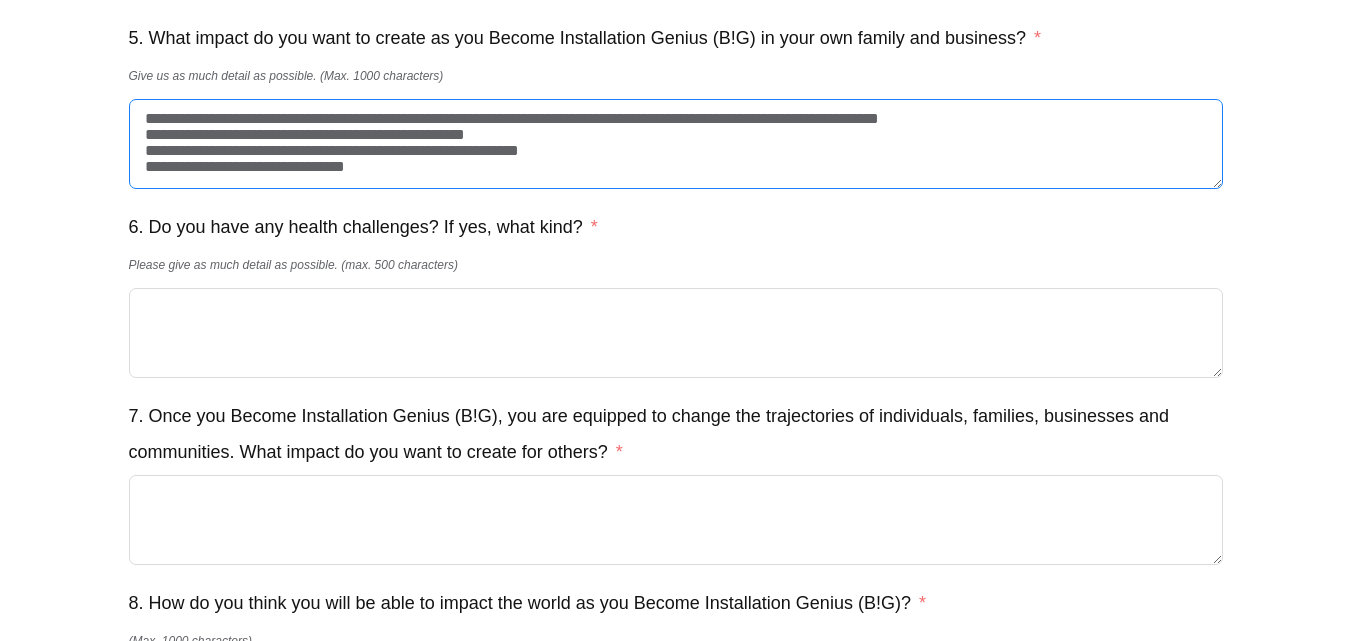 type on "**********" 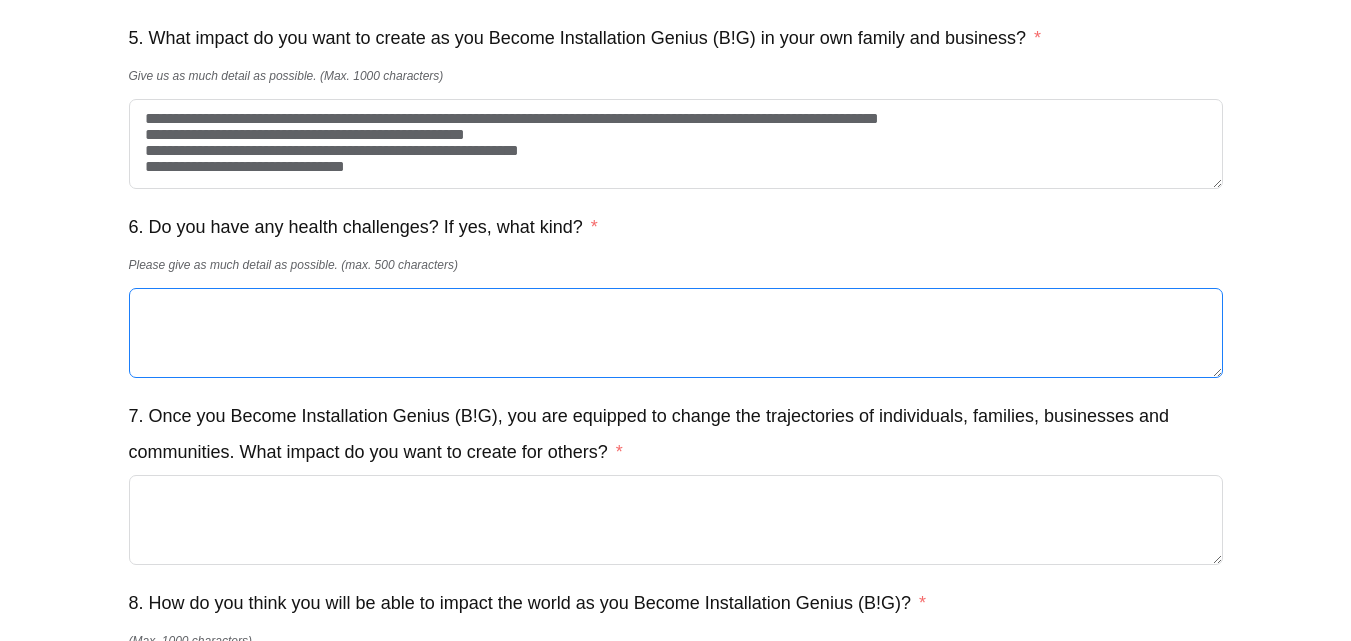 click on "6. Do you have any health challenges? If yes, what kind?" at bounding box center (676, 333) 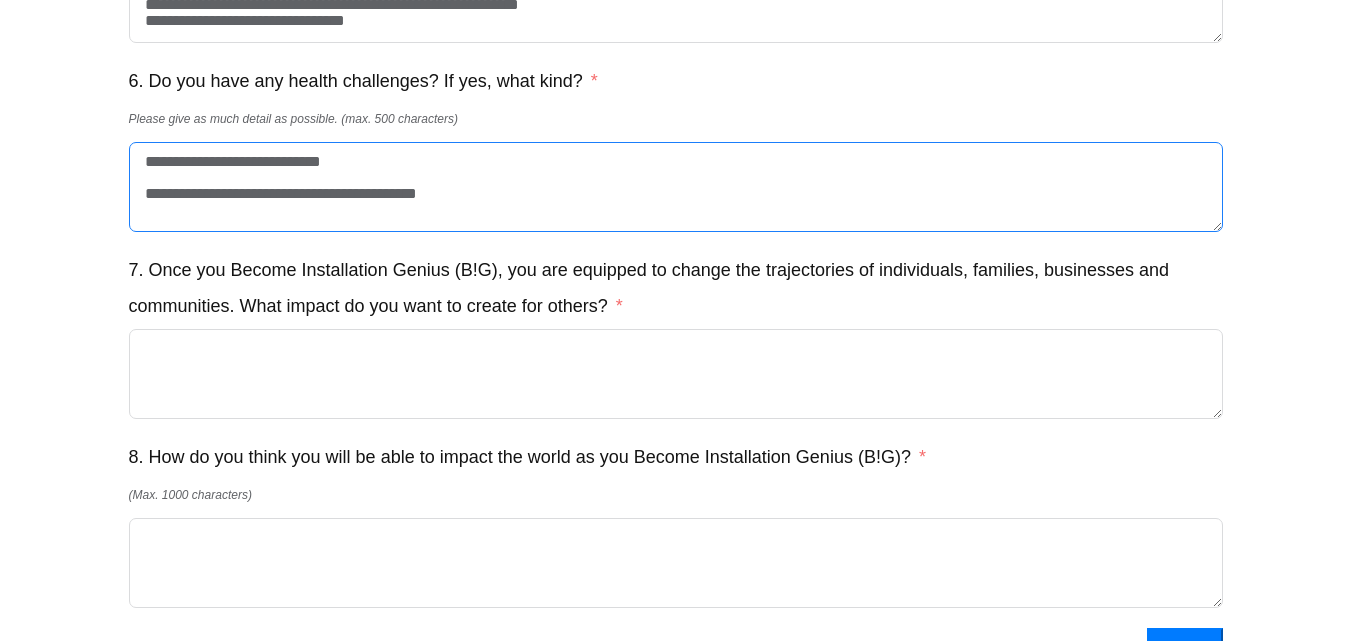 scroll, scrollTop: 1725, scrollLeft: 0, axis: vertical 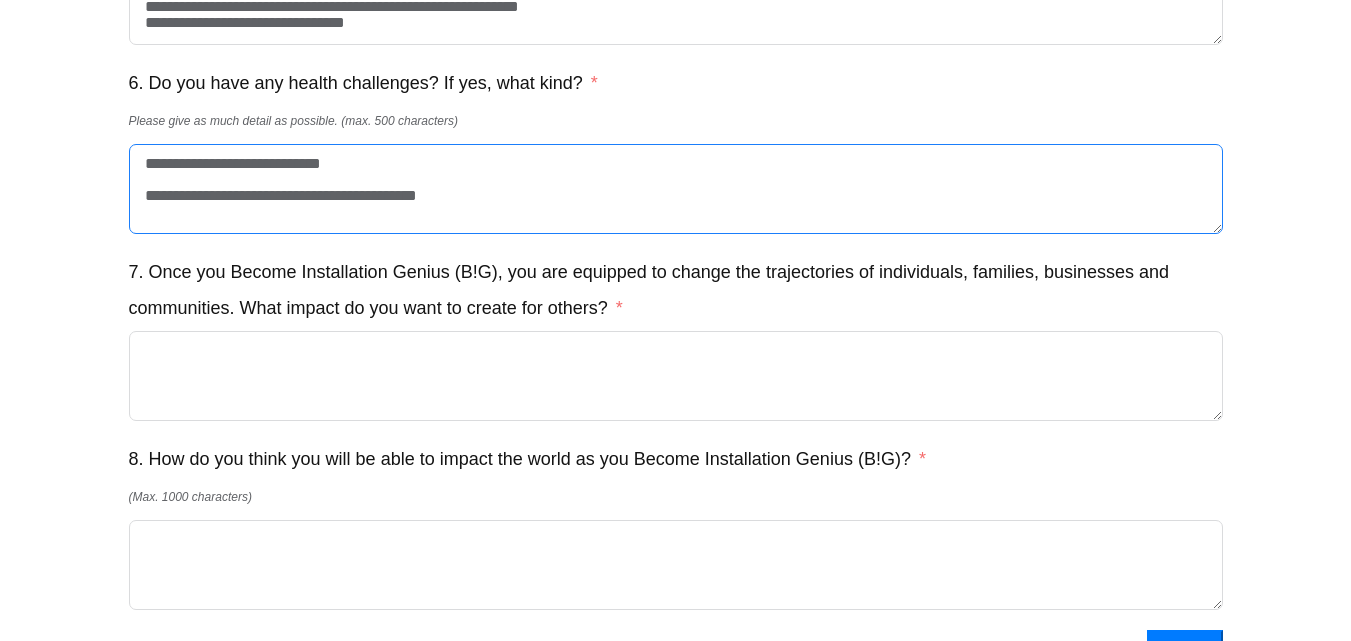 type on "**********" 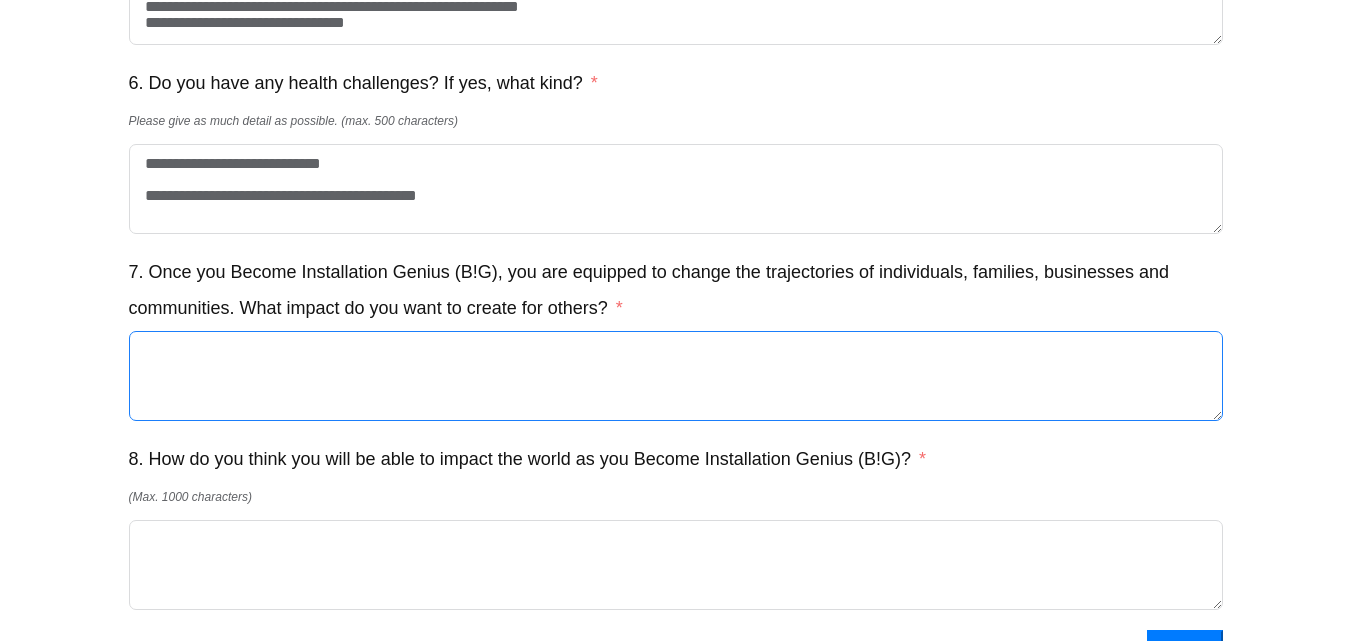 click on "7. Once you Become Installation Genius (B!G), you are equipped to change the trajectories of individuals, families, businesses and communities. What impact do you want to create for others?" at bounding box center [676, 376] 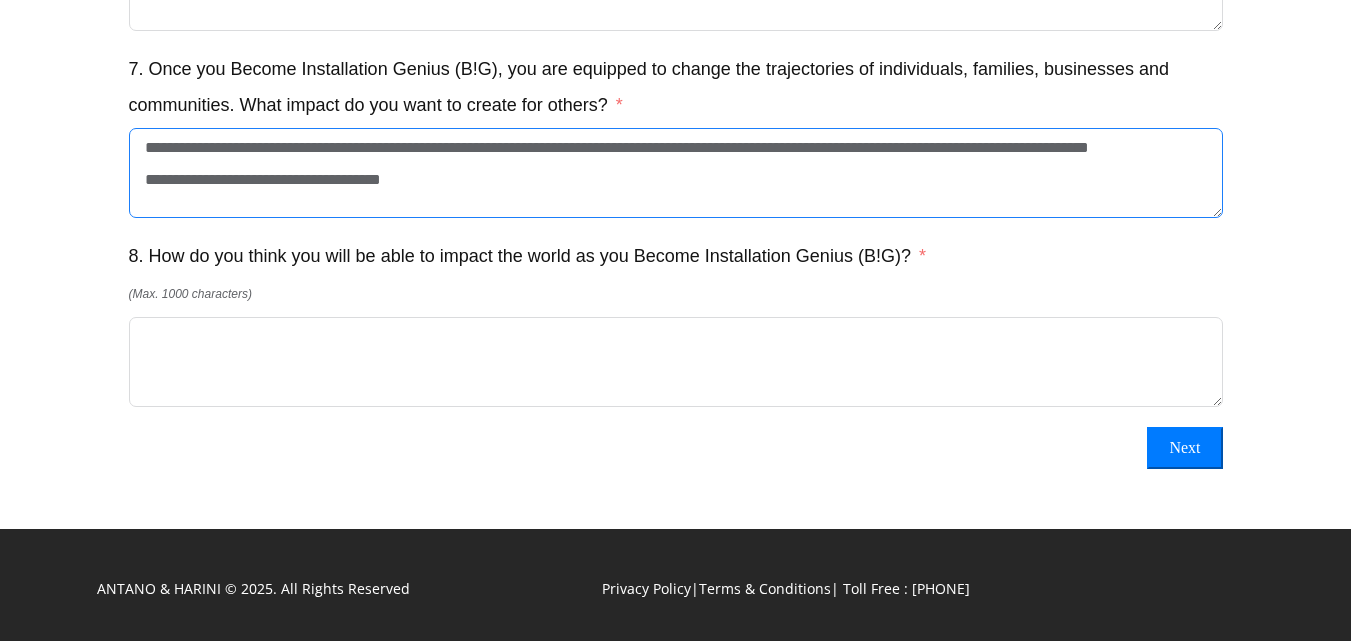 scroll, scrollTop: 1952, scrollLeft: 0, axis: vertical 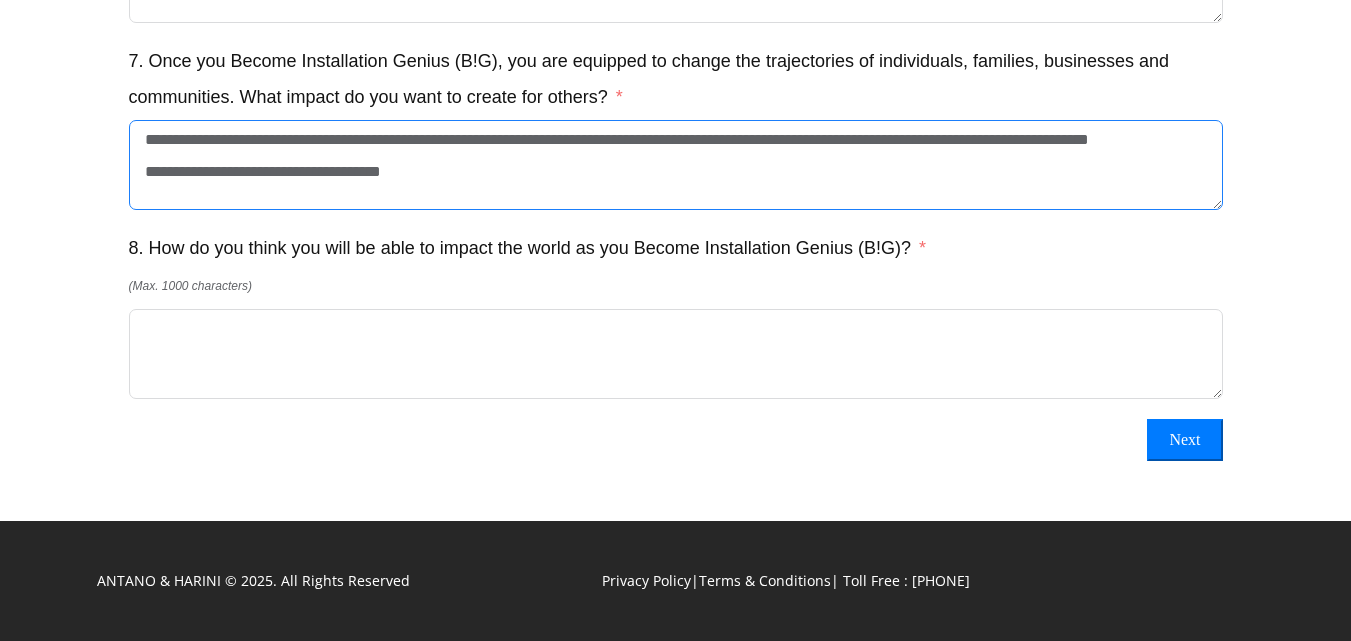 click on "**********" at bounding box center [676, 165] 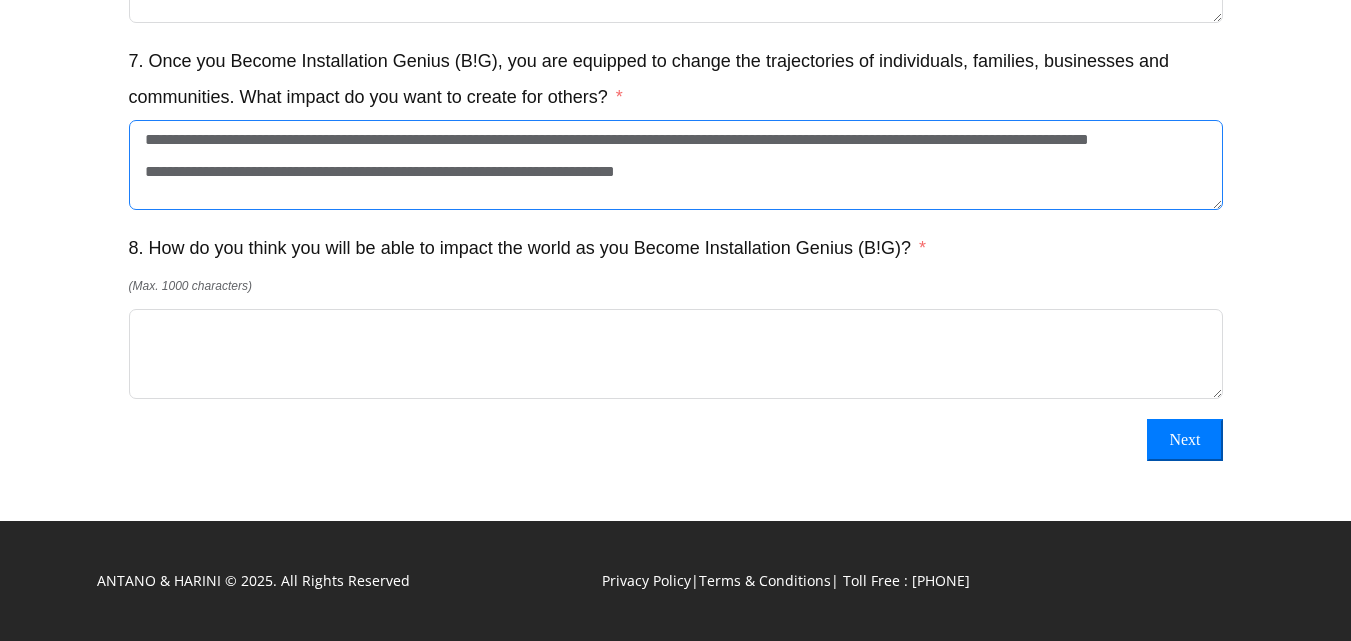 type on "**********" 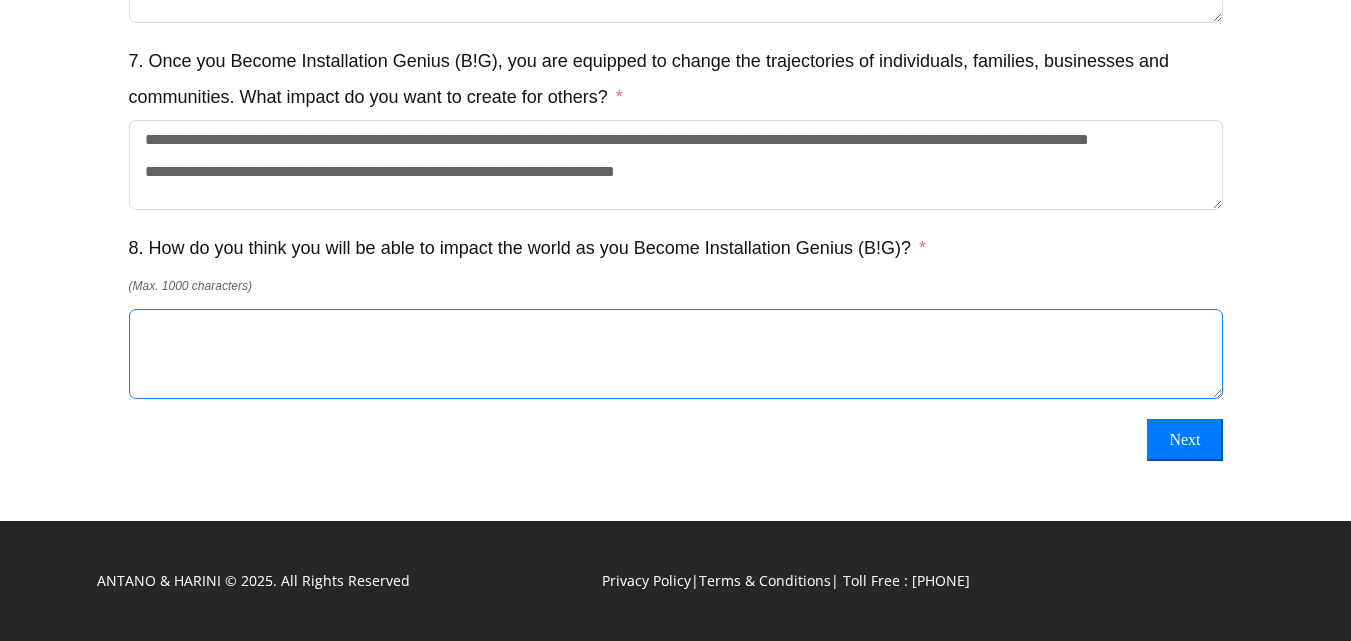 click on "8. How do you think you will be able to impact the world as you Become Installation Genius (B!G)?" at bounding box center [676, 354] 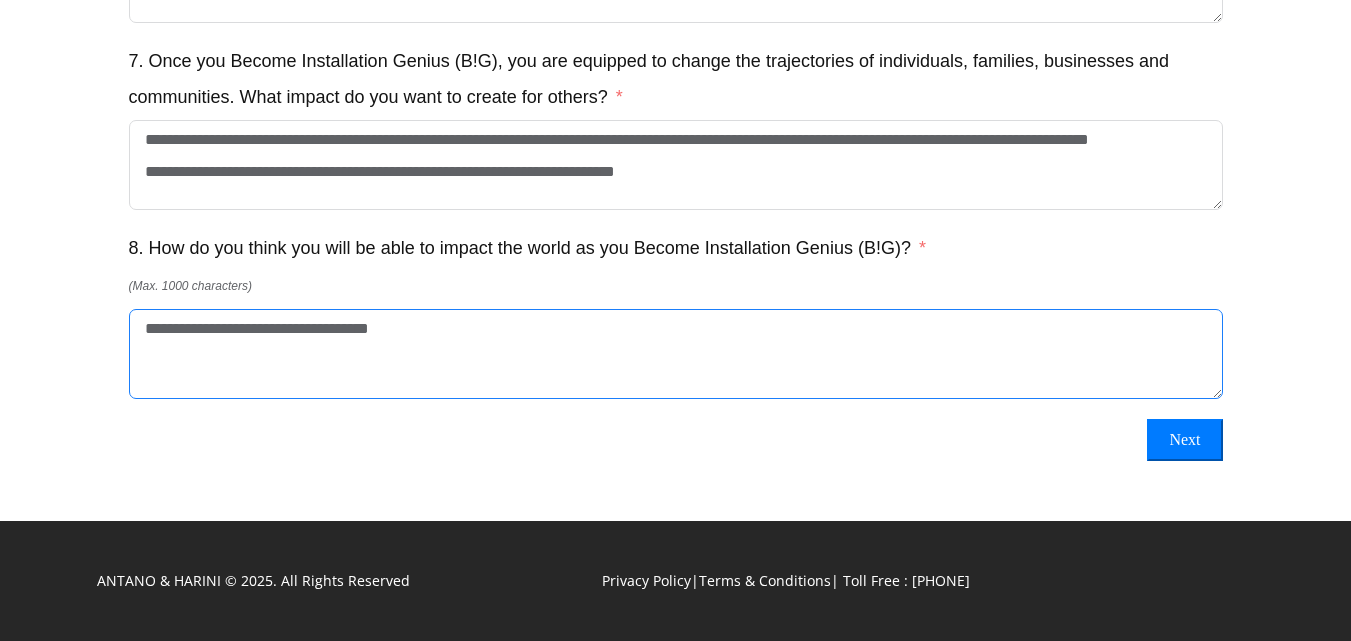click on "**********" at bounding box center (676, 354) 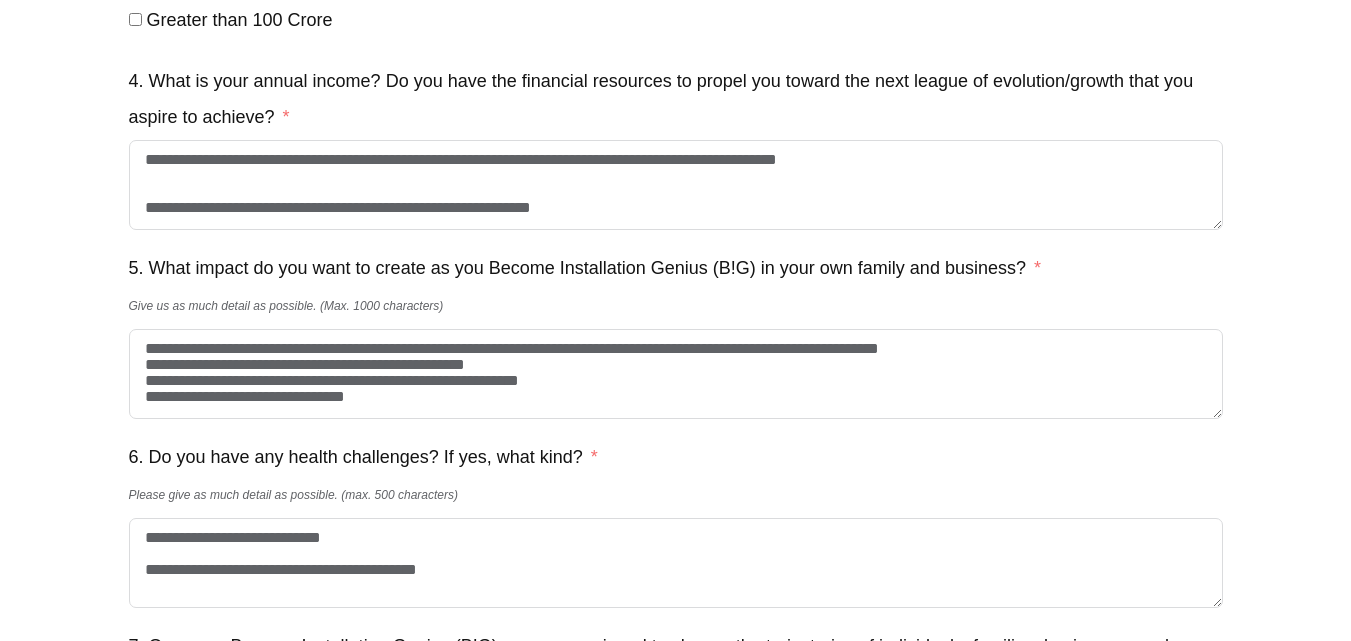 scroll, scrollTop: 1350, scrollLeft: 0, axis: vertical 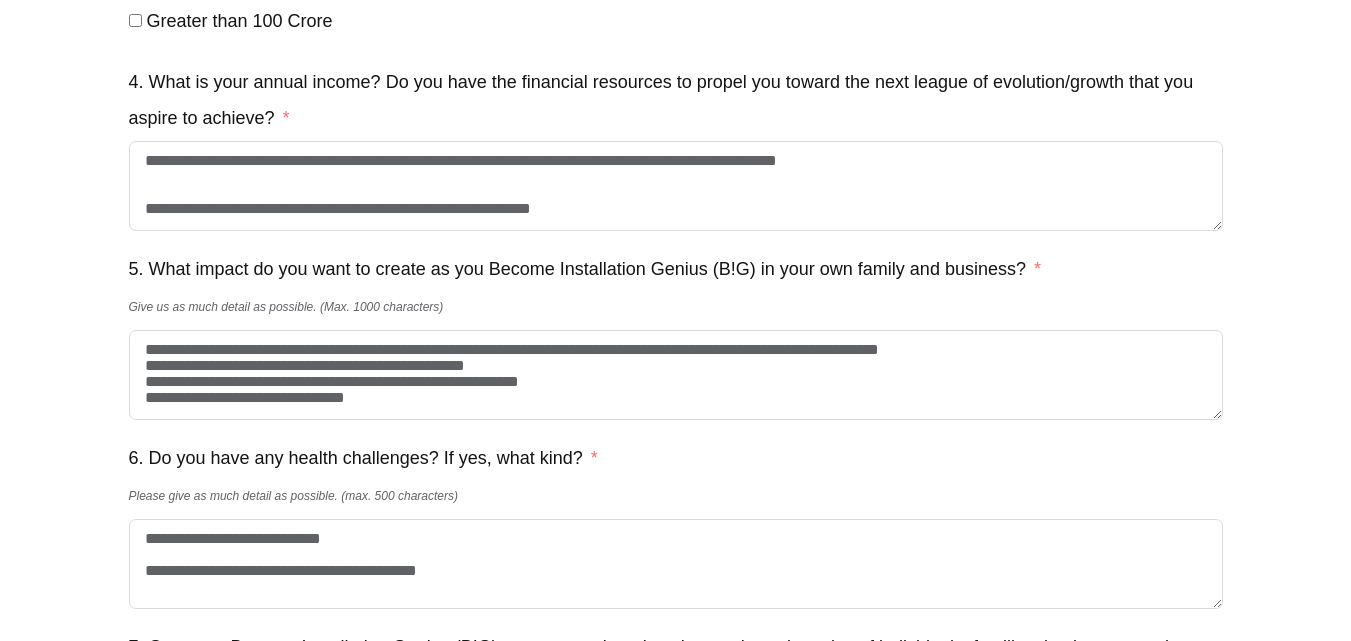 type on "**********" 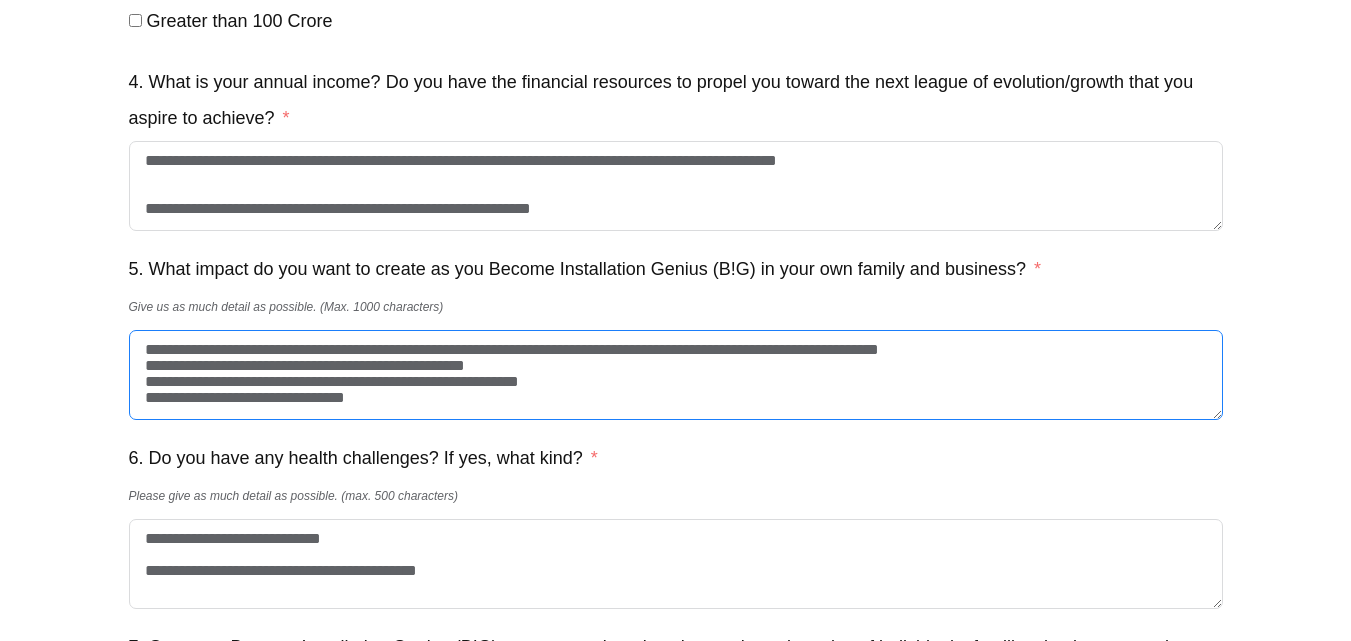 click on "**********" at bounding box center [676, 375] 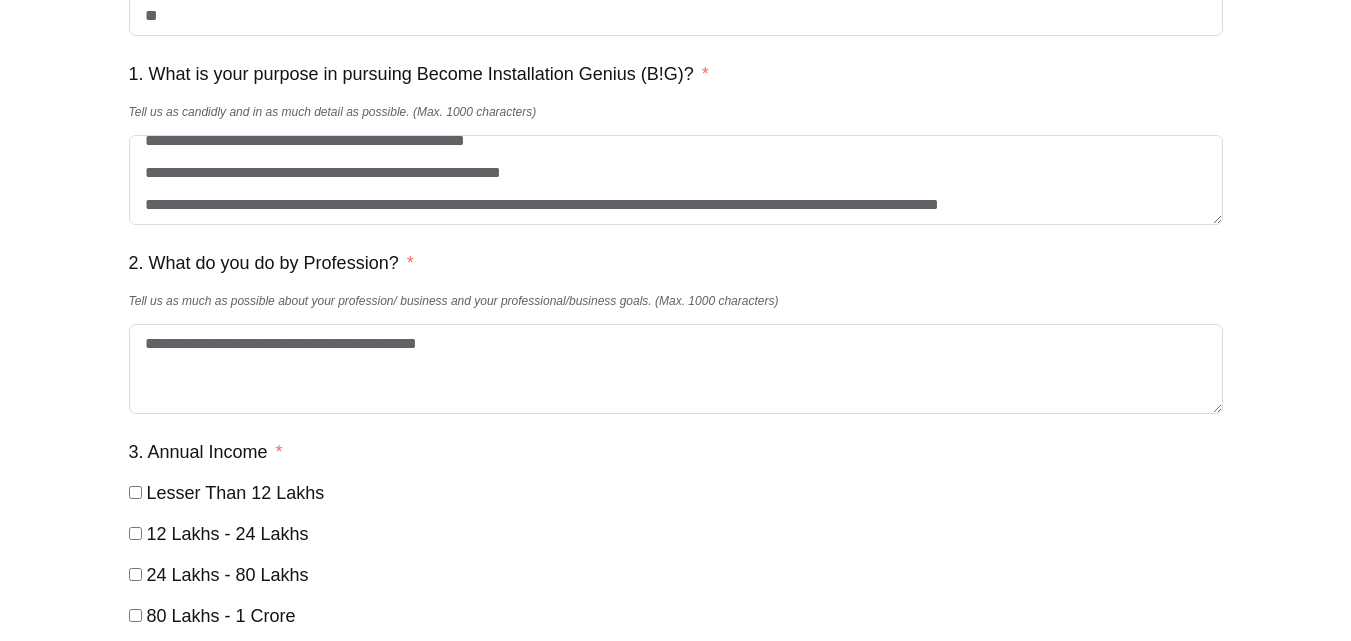 scroll, scrollTop: 592, scrollLeft: 0, axis: vertical 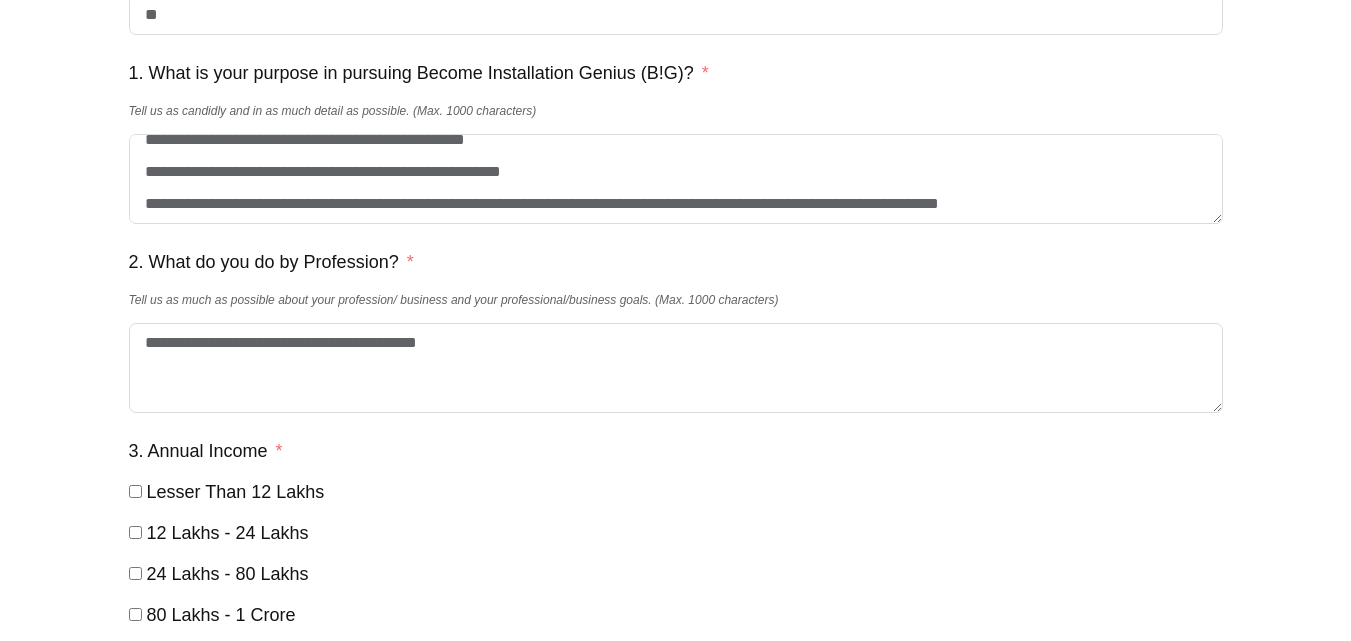 type on "**********" 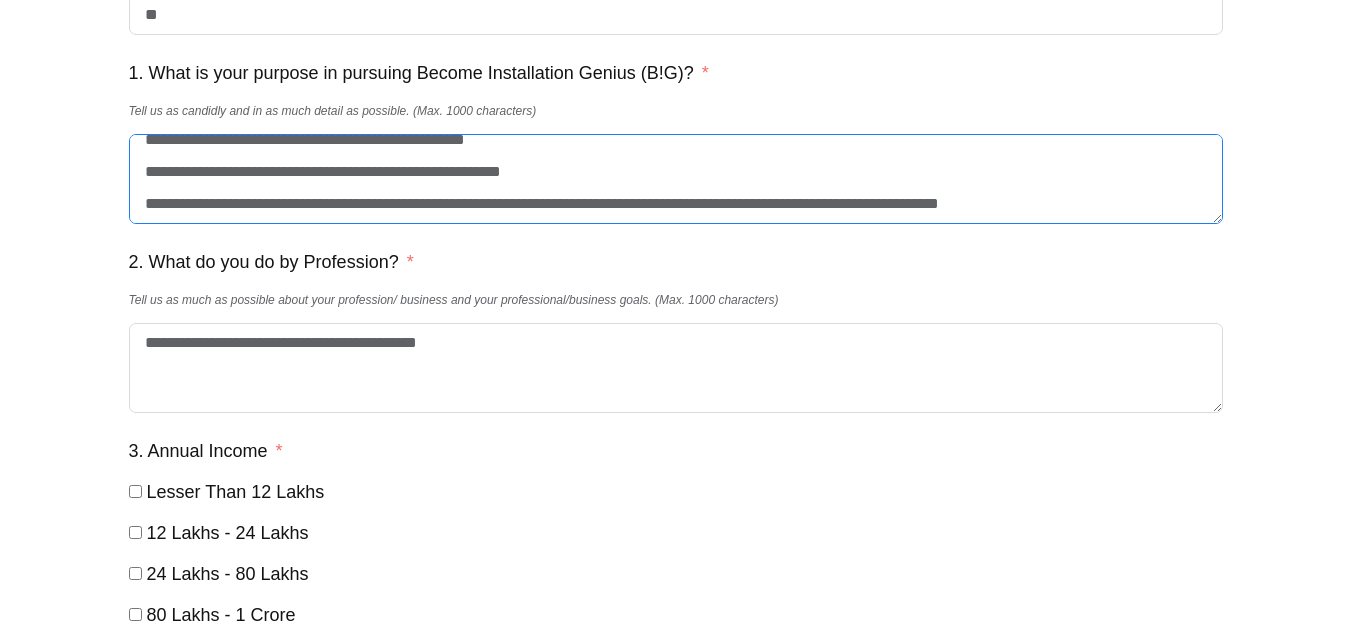 click on "**********" at bounding box center (676, 179) 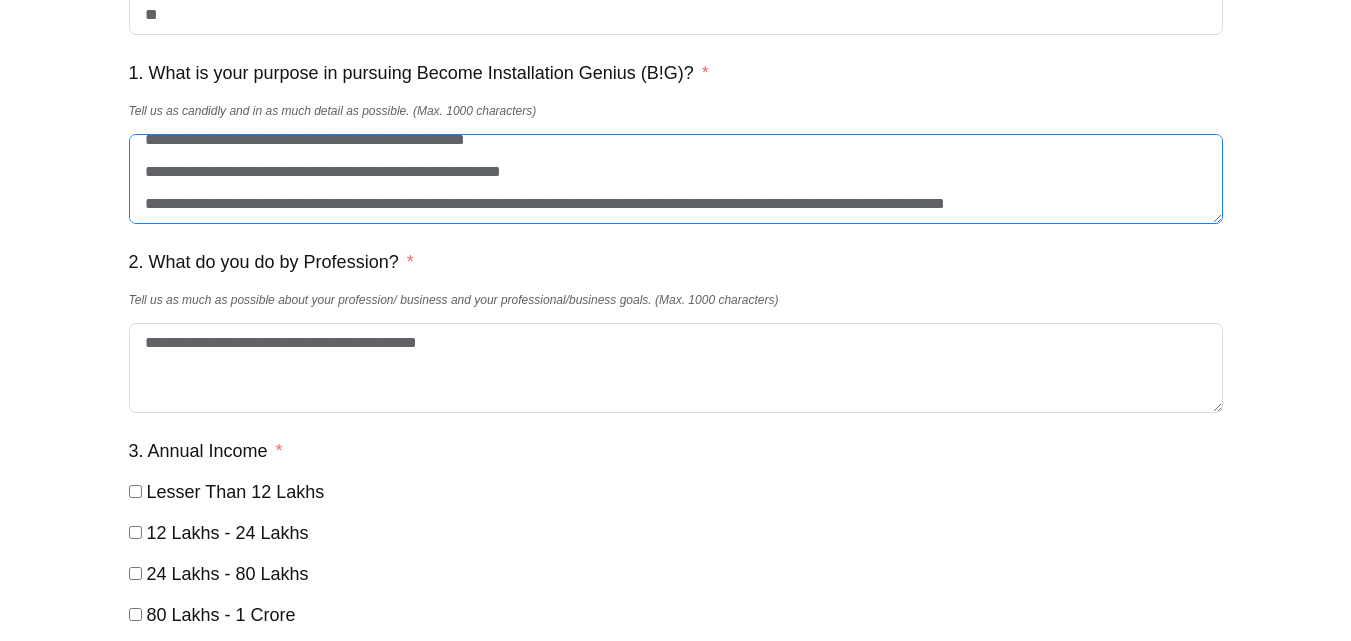 drag, startPoint x: 838, startPoint y: 221, endPoint x: 852, endPoint y: 221, distance: 14 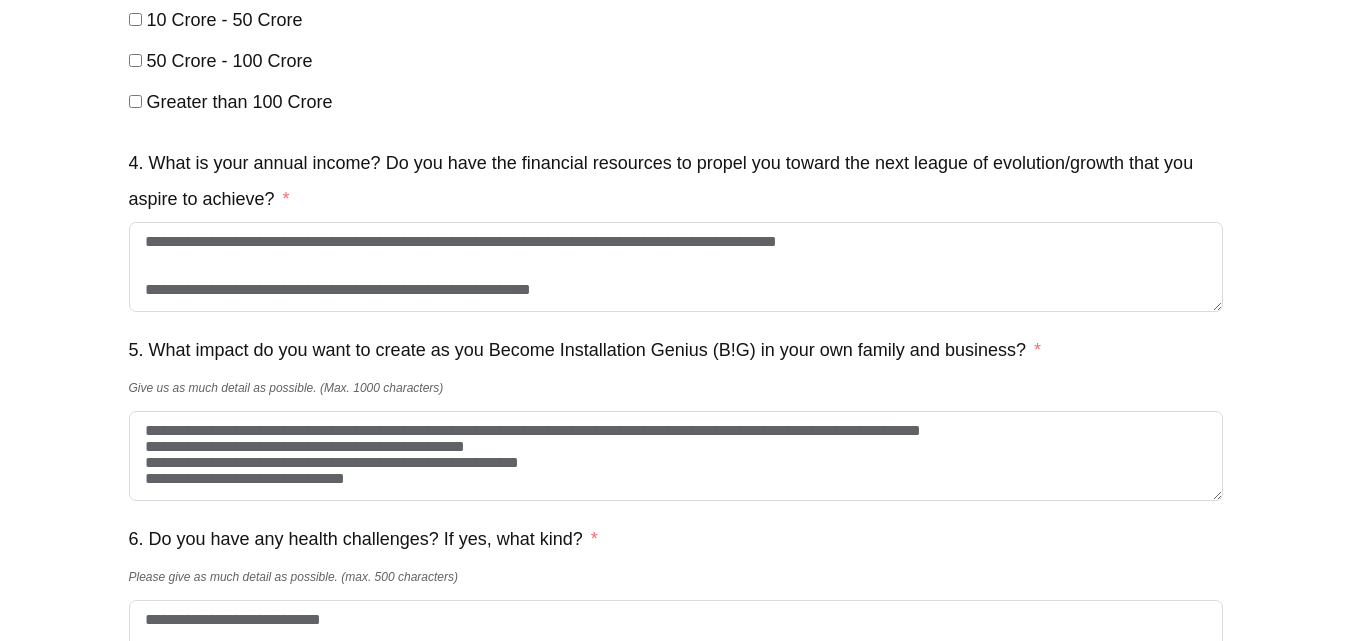 scroll, scrollTop: 1272, scrollLeft: 0, axis: vertical 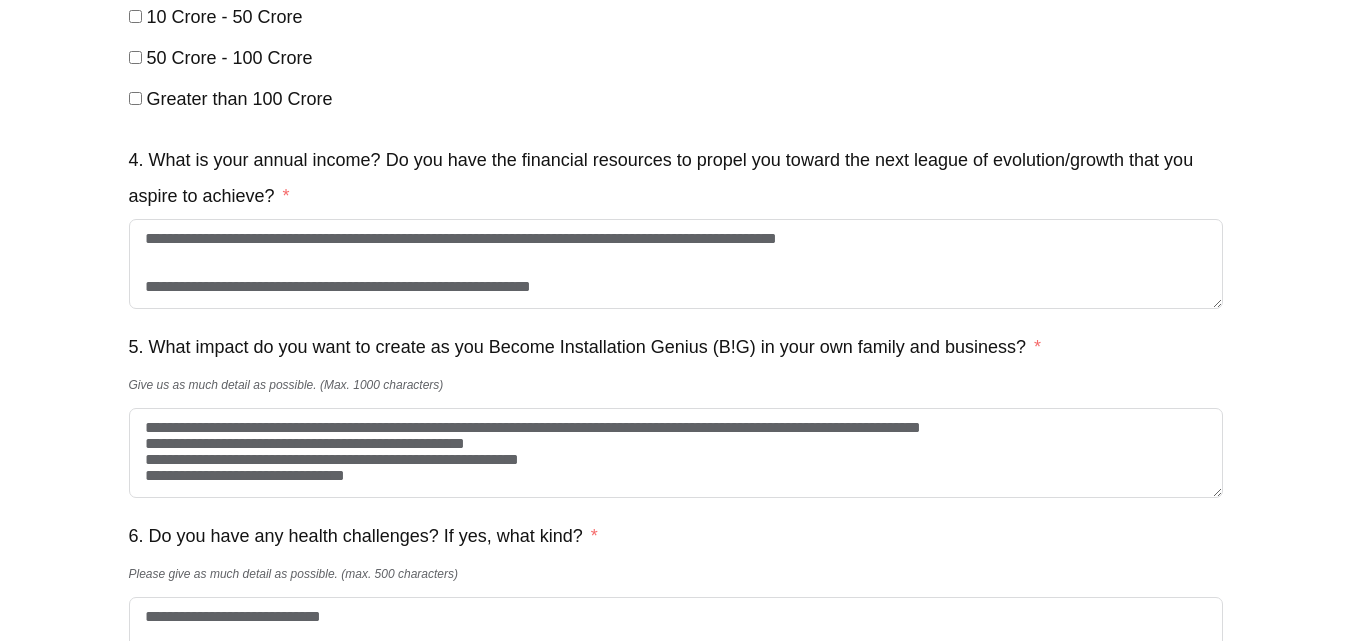 type on "**********" 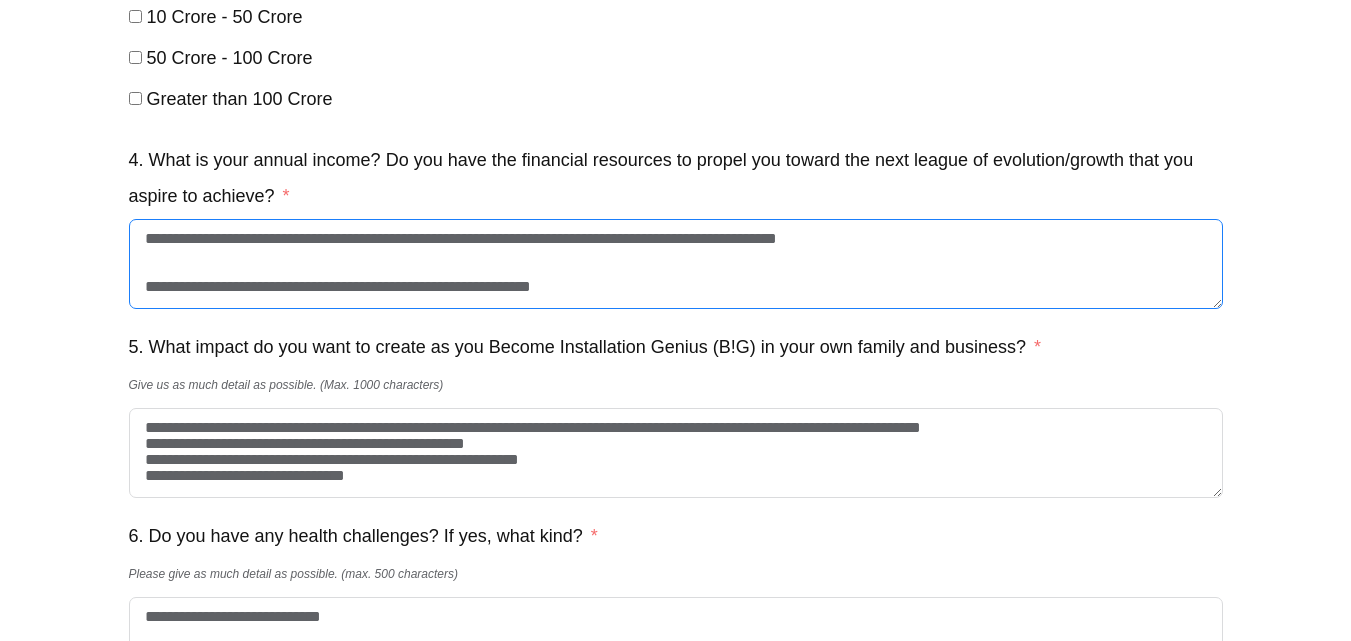 drag, startPoint x: 814, startPoint y: 257, endPoint x: 727, endPoint y: 290, distance: 93.04838 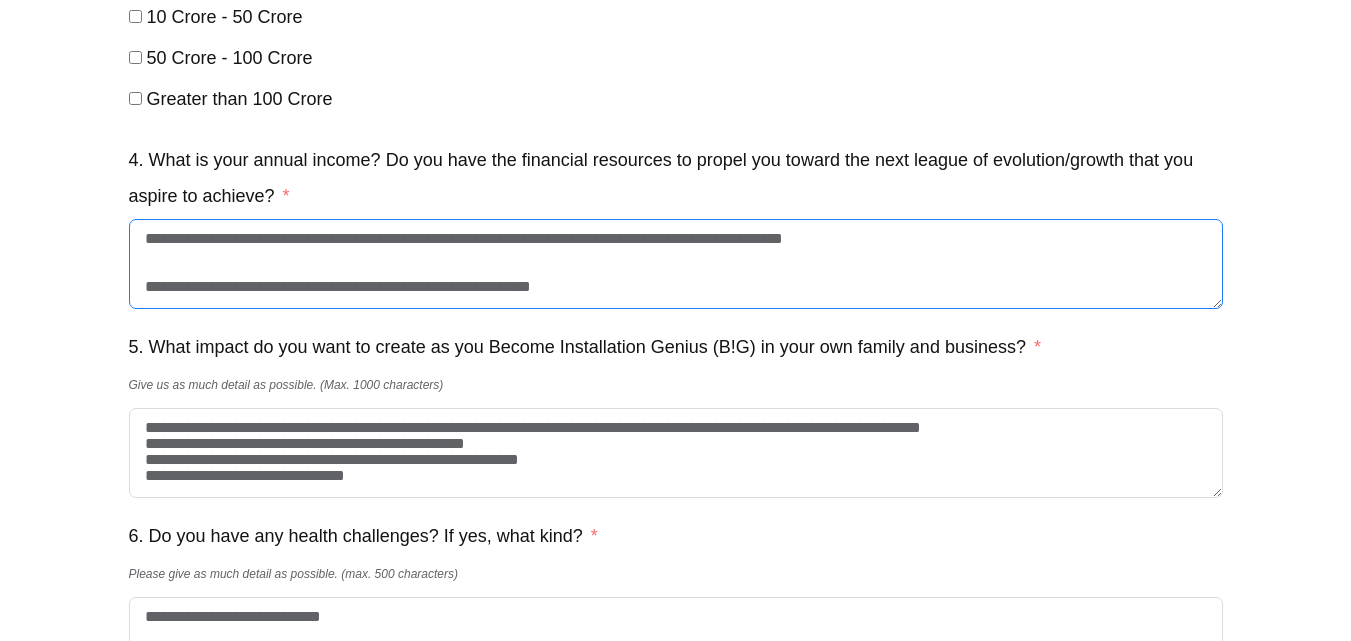 click on "**********" at bounding box center (676, 264) 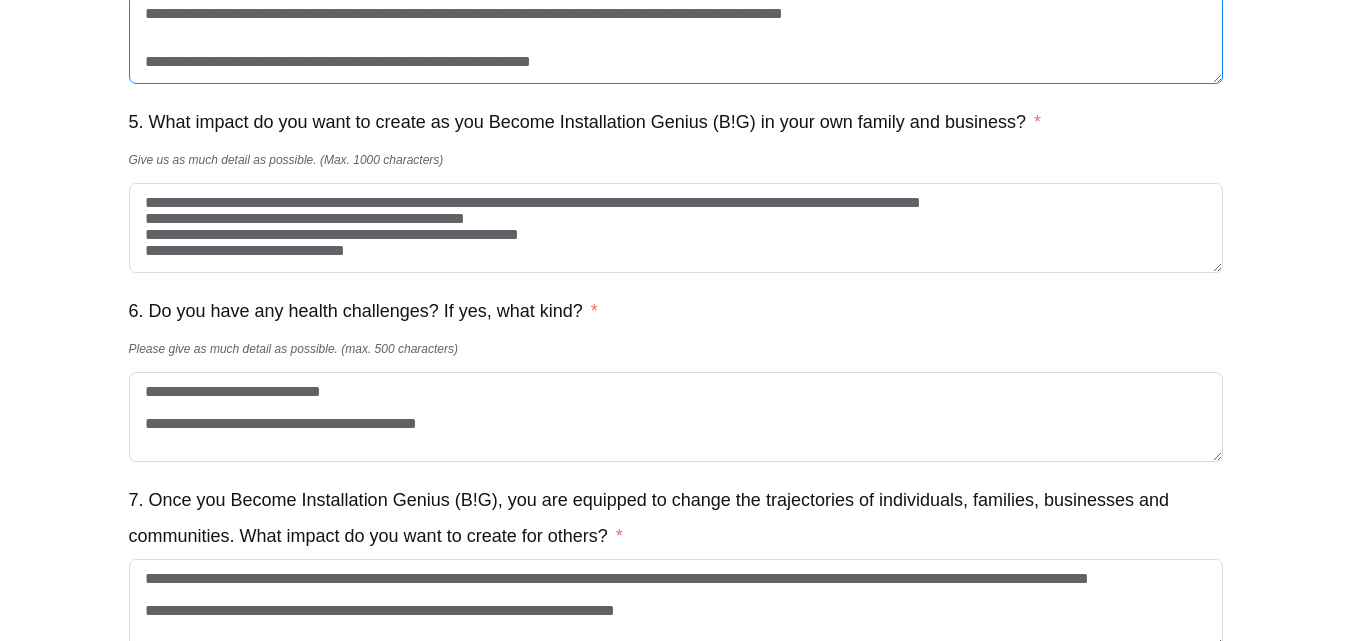 scroll, scrollTop: 1499, scrollLeft: 0, axis: vertical 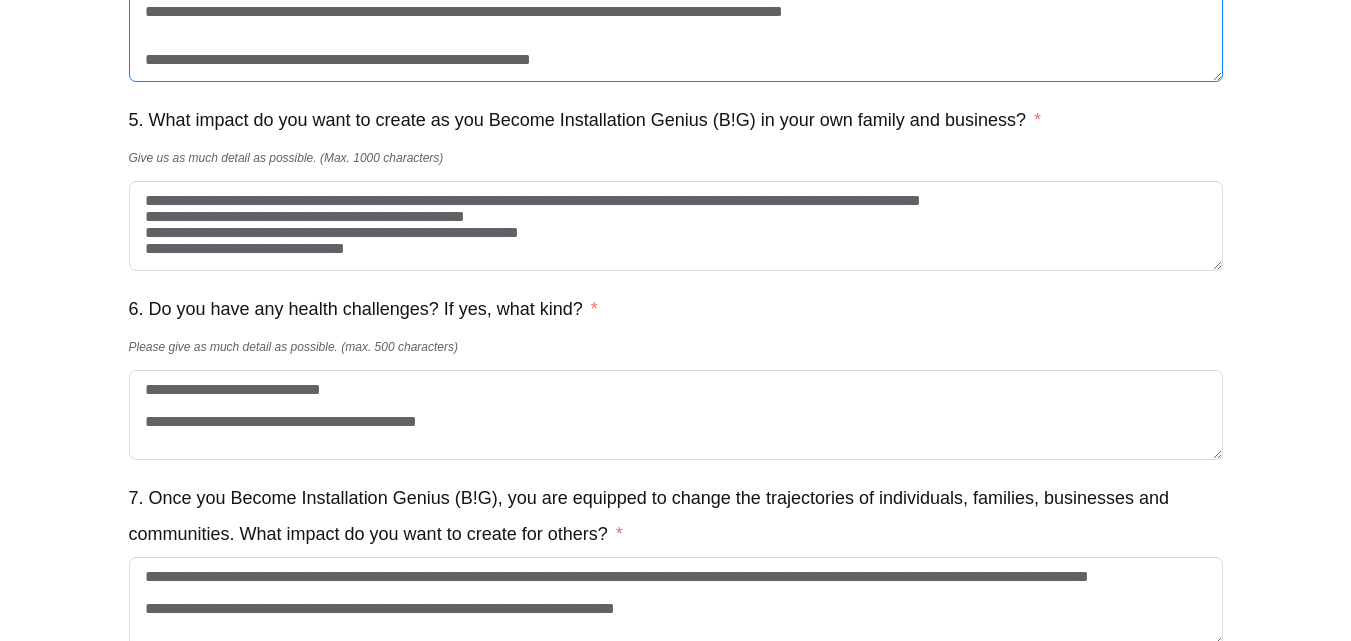 type on "**********" 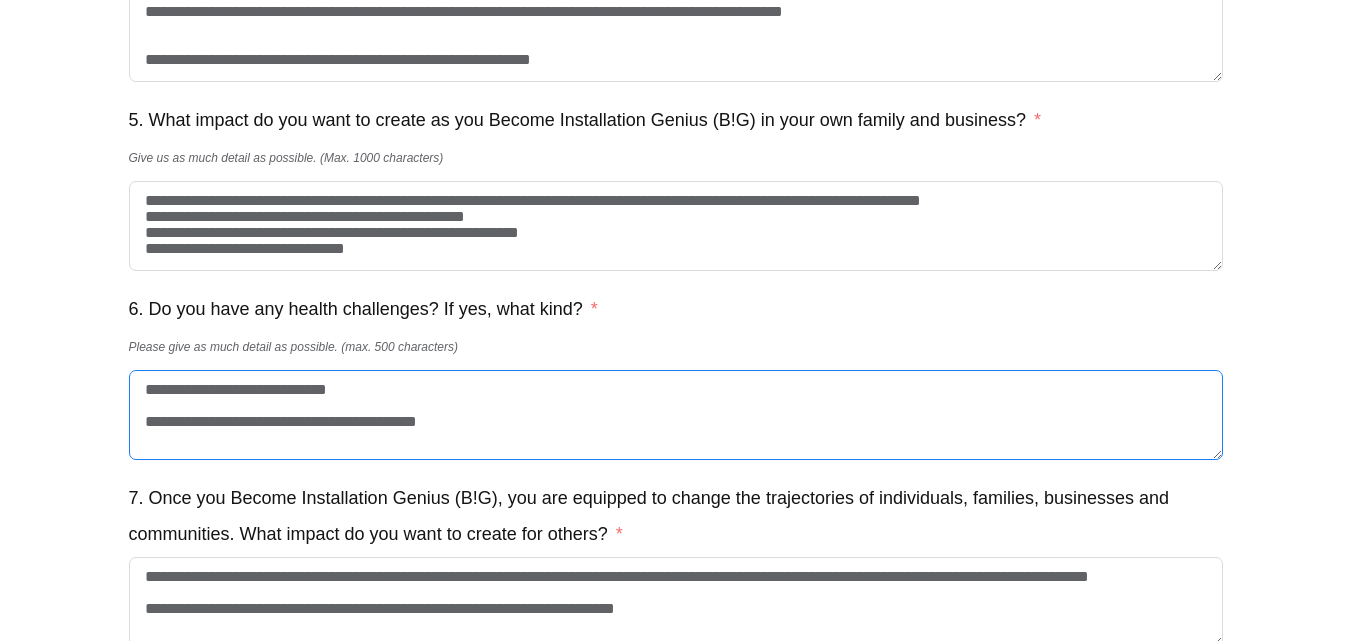 click on "**********" at bounding box center [676, 415] 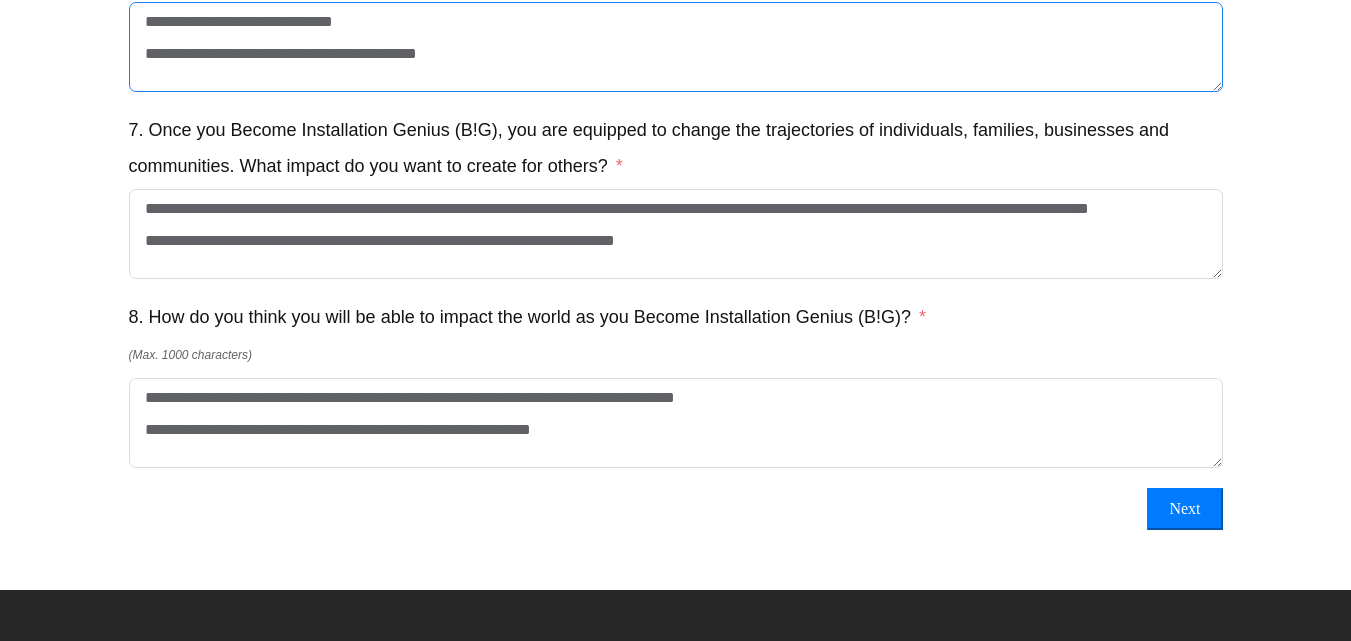 scroll, scrollTop: 1872, scrollLeft: 0, axis: vertical 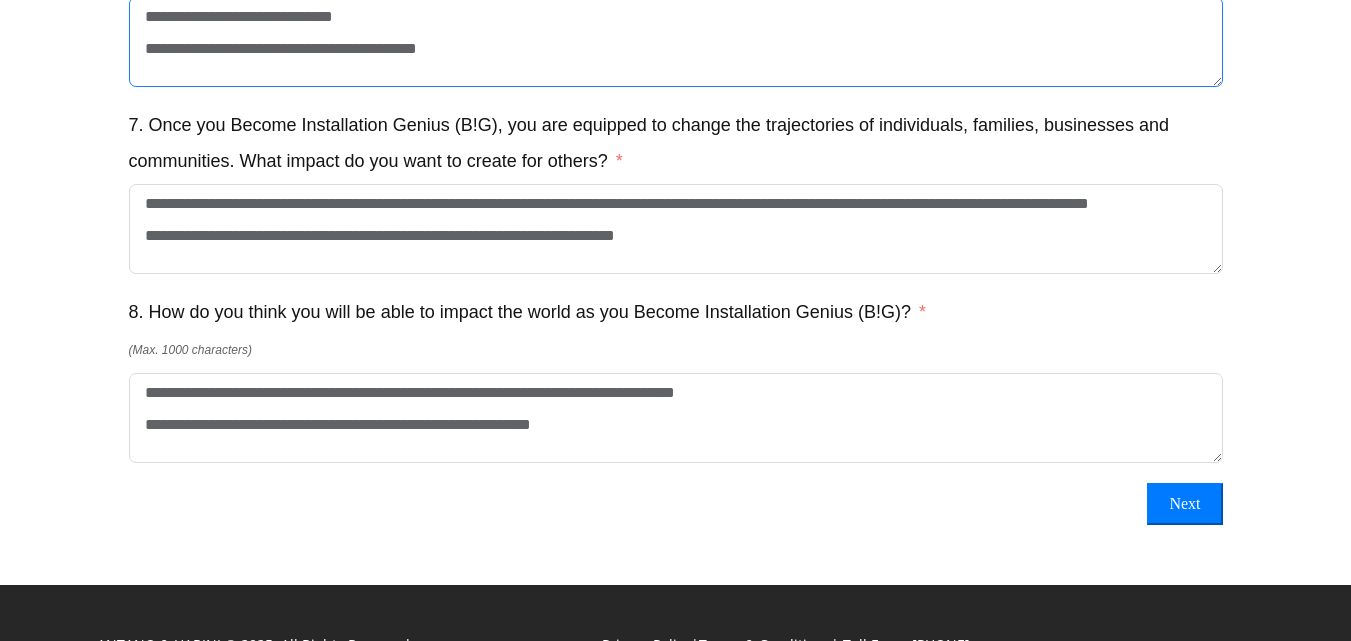 type on "**********" 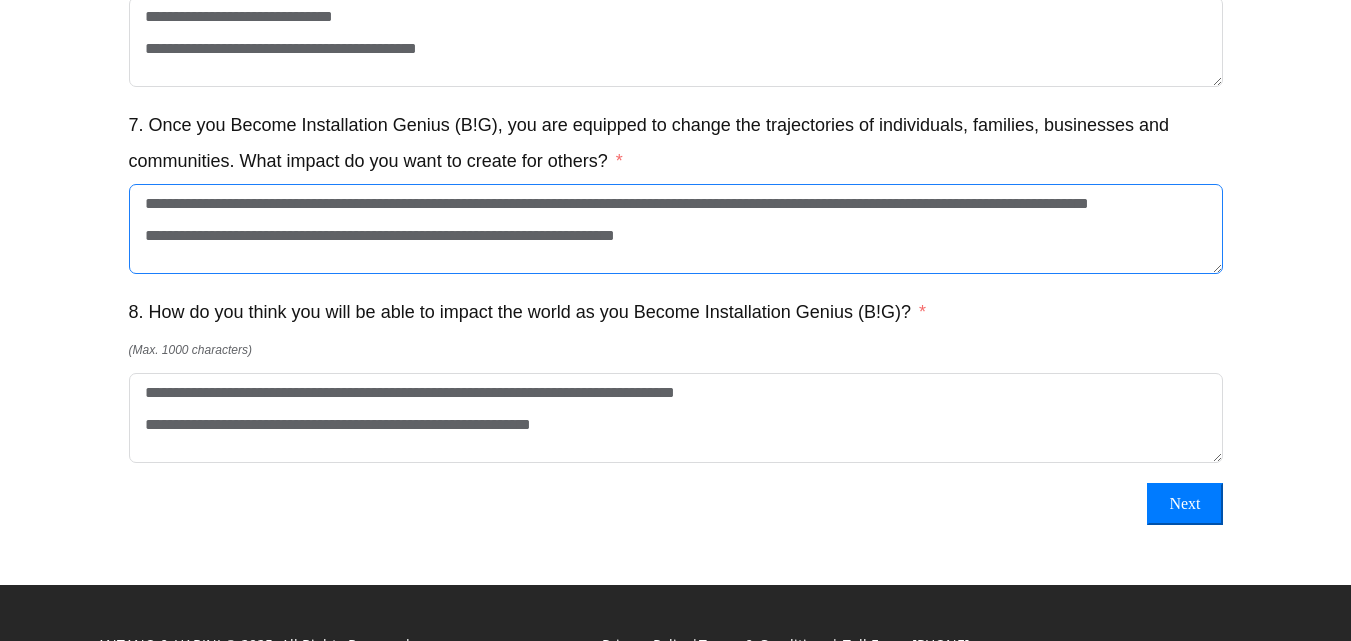 drag, startPoint x: 898, startPoint y: 220, endPoint x: 990, endPoint y: 221, distance: 92.00543 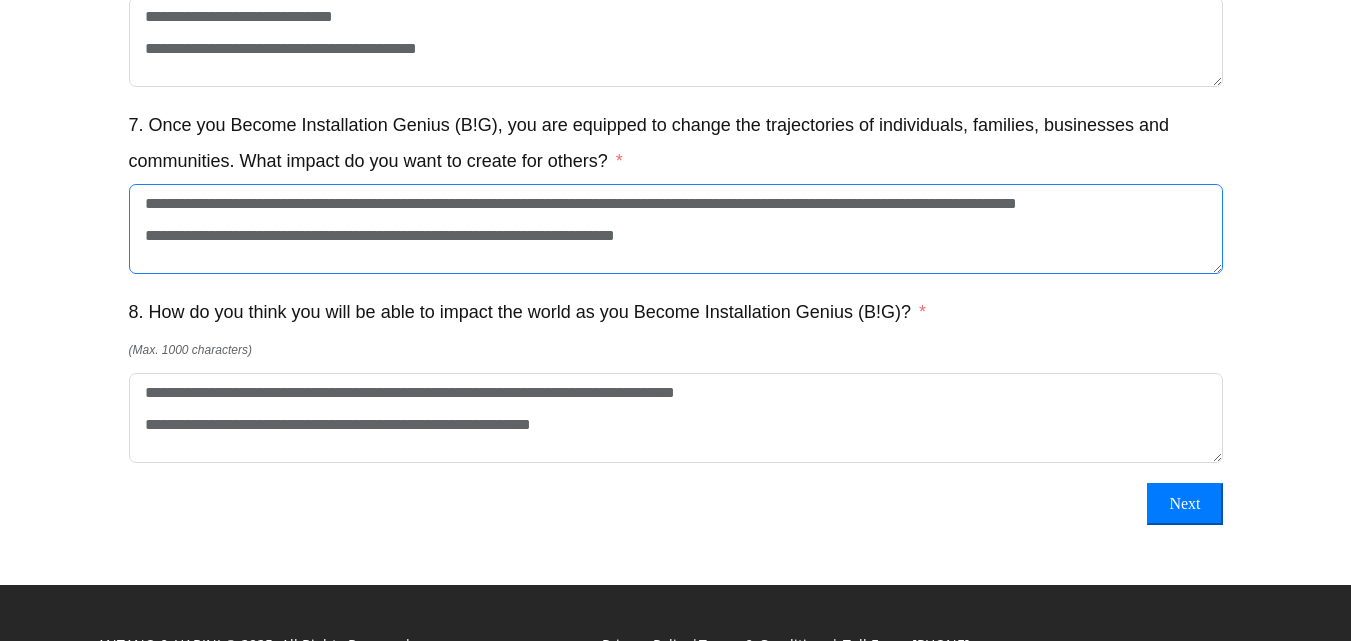 type on "**********" 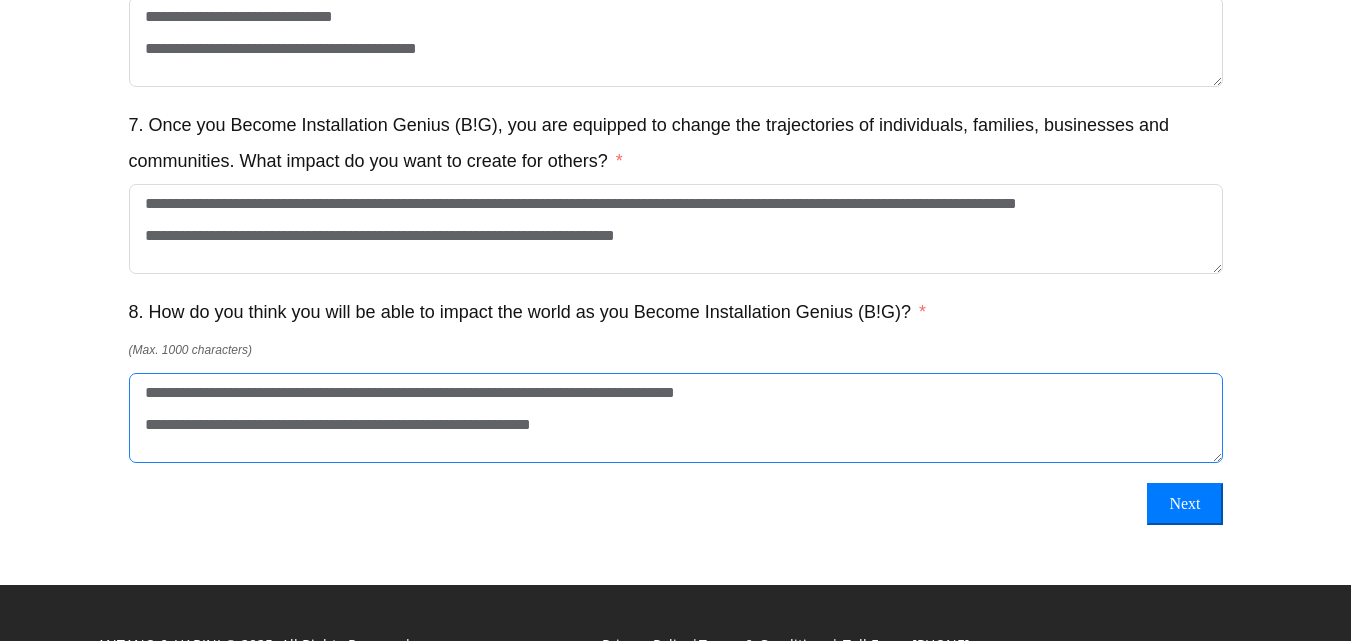 click on "**********" at bounding box center (676, 418) 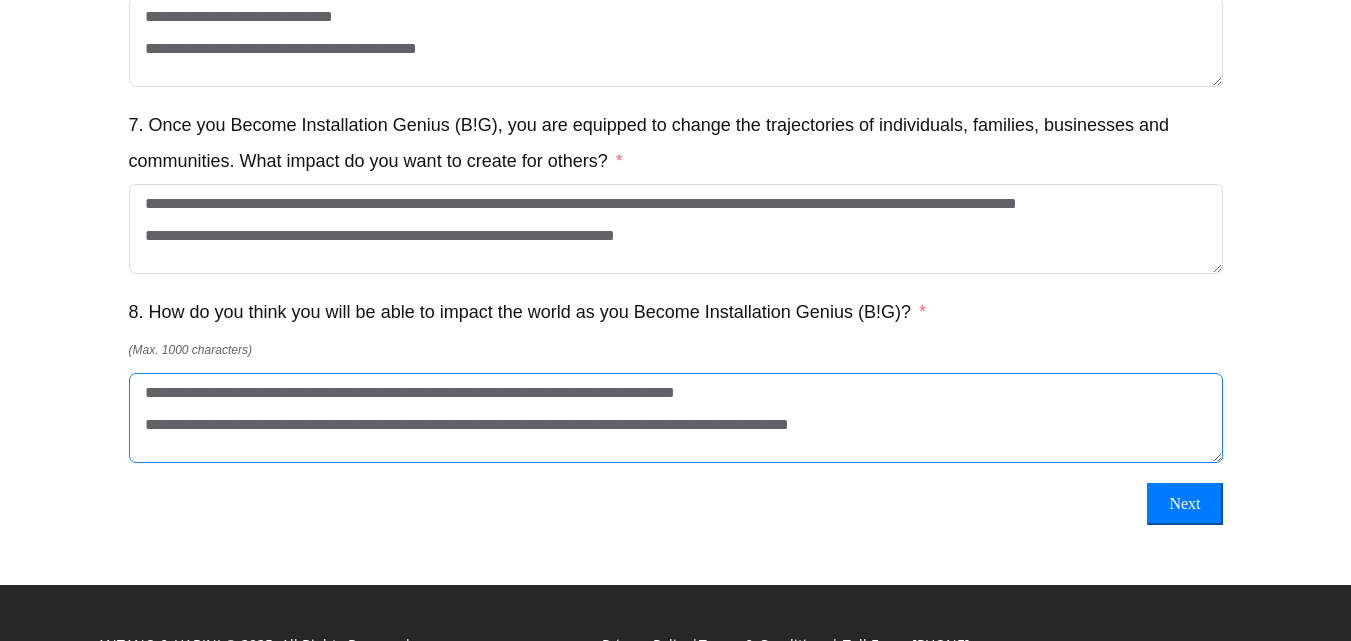 click on "**********" at bounding box center [676, 418] 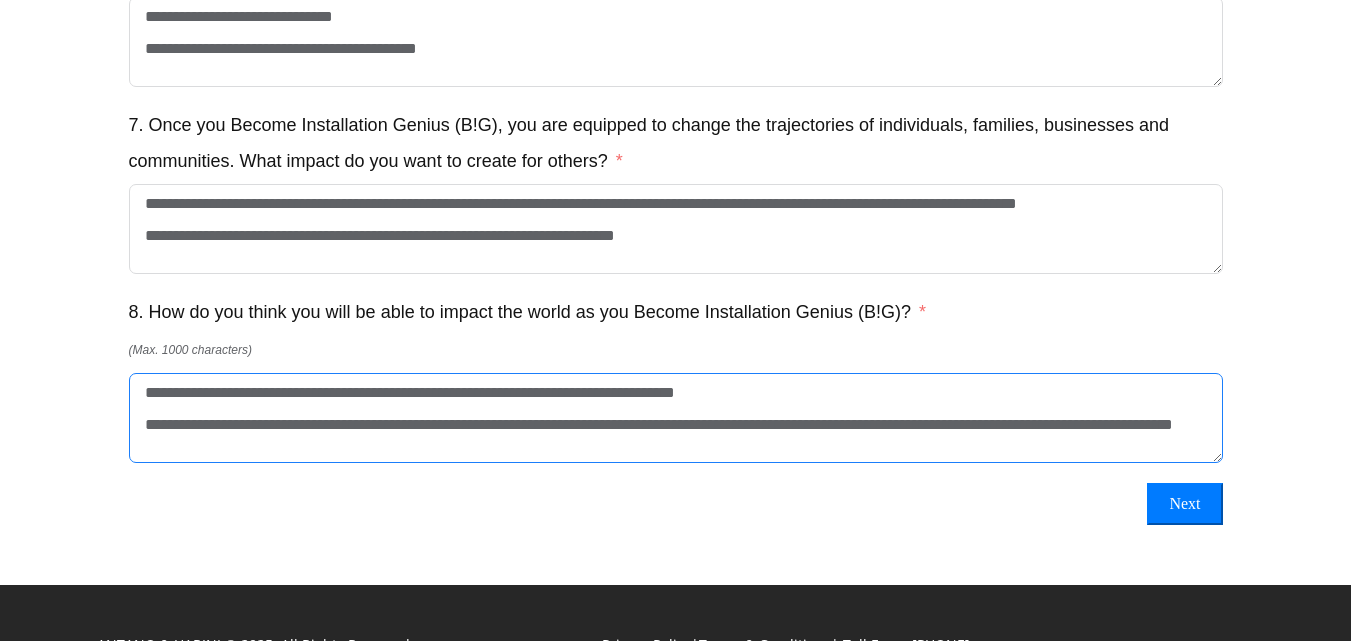 scroll, scrollTop: 21, scrollLeft: 0, axis: vertical 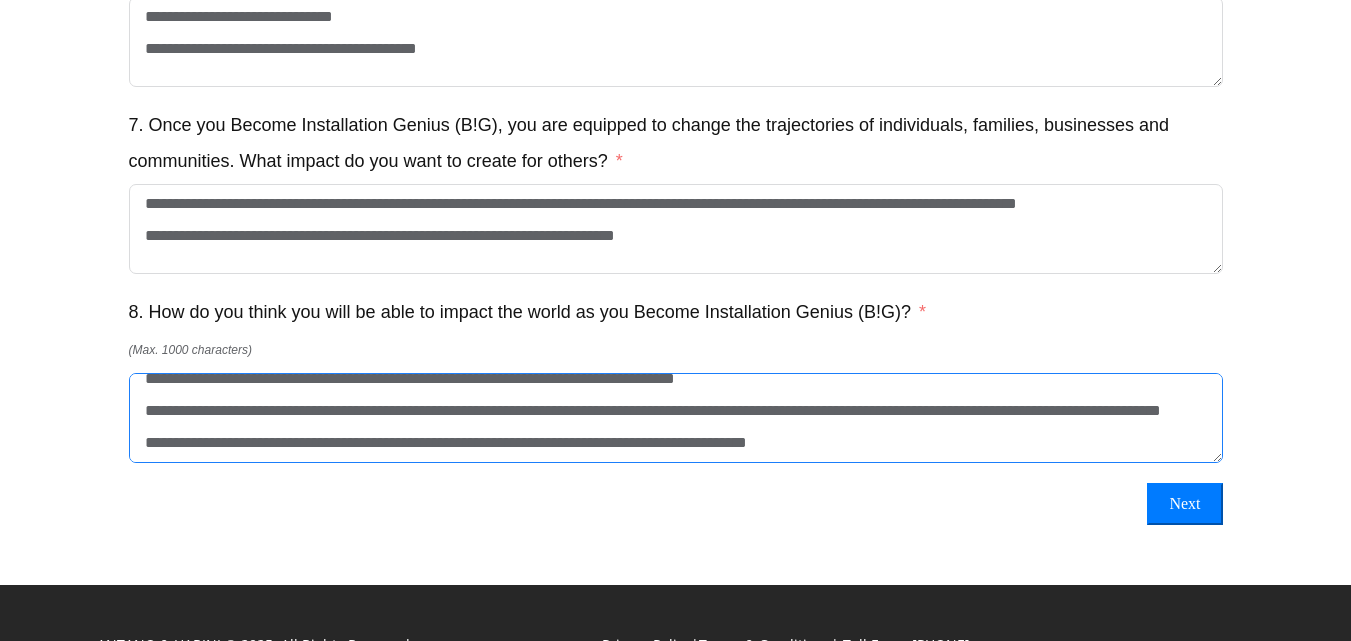 type on "**********" 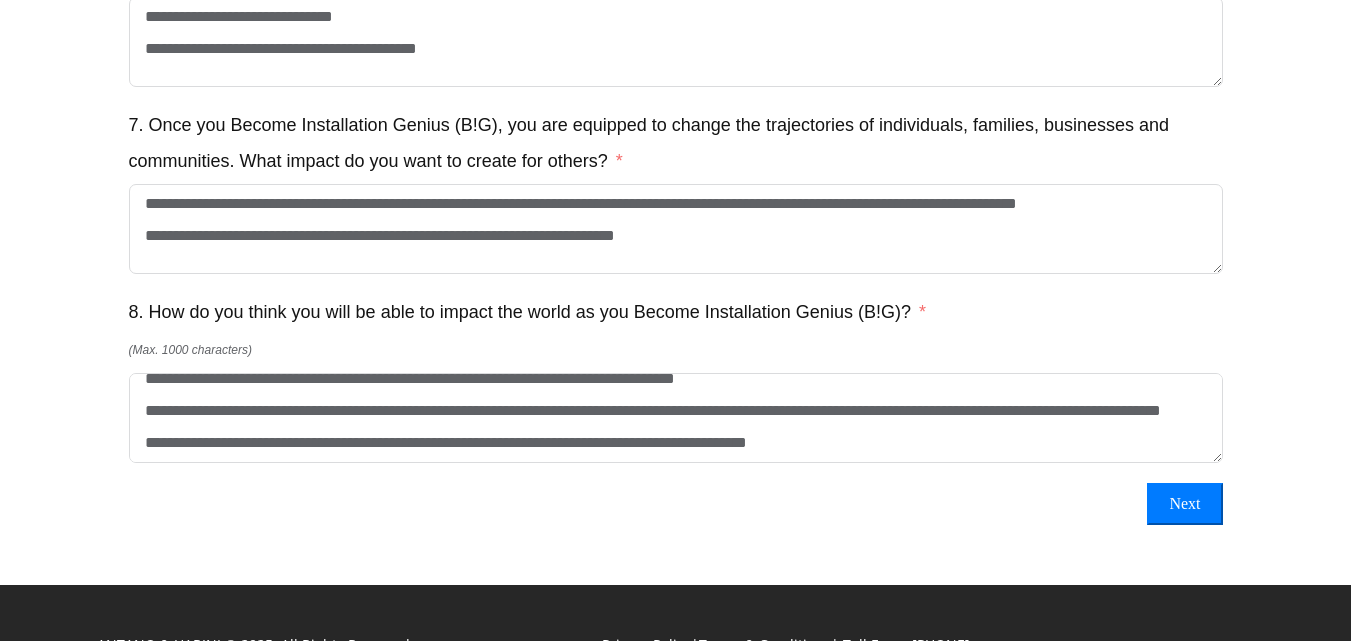 click on "Next" at bounding box center (1184, 504) 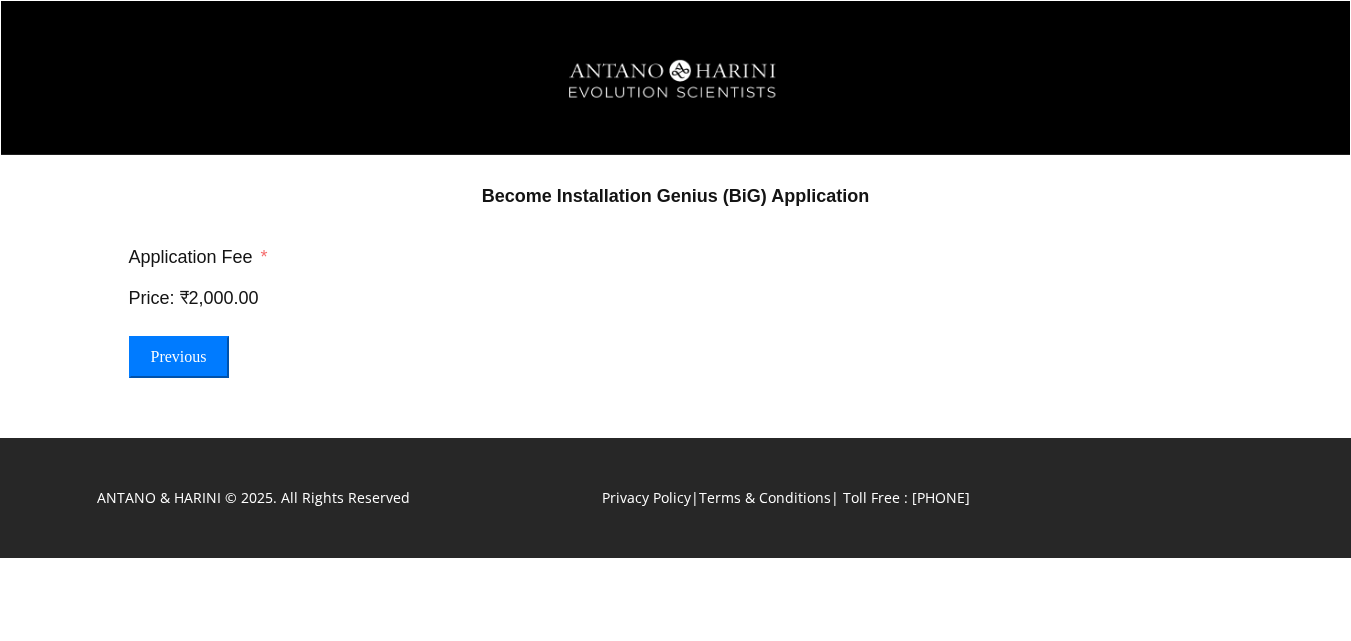 scroll, scrollTop: 0, scrollLeft: 0, axis: both 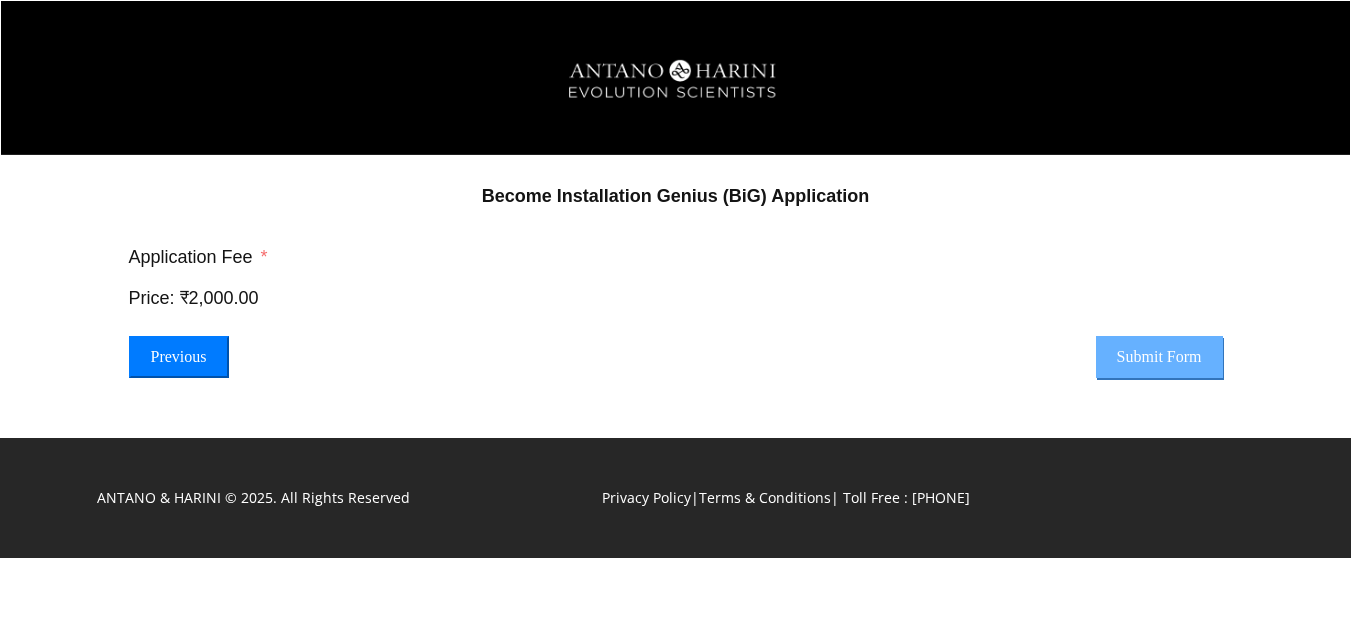 click on "Submit Form" at bounding box center [1159, 357] 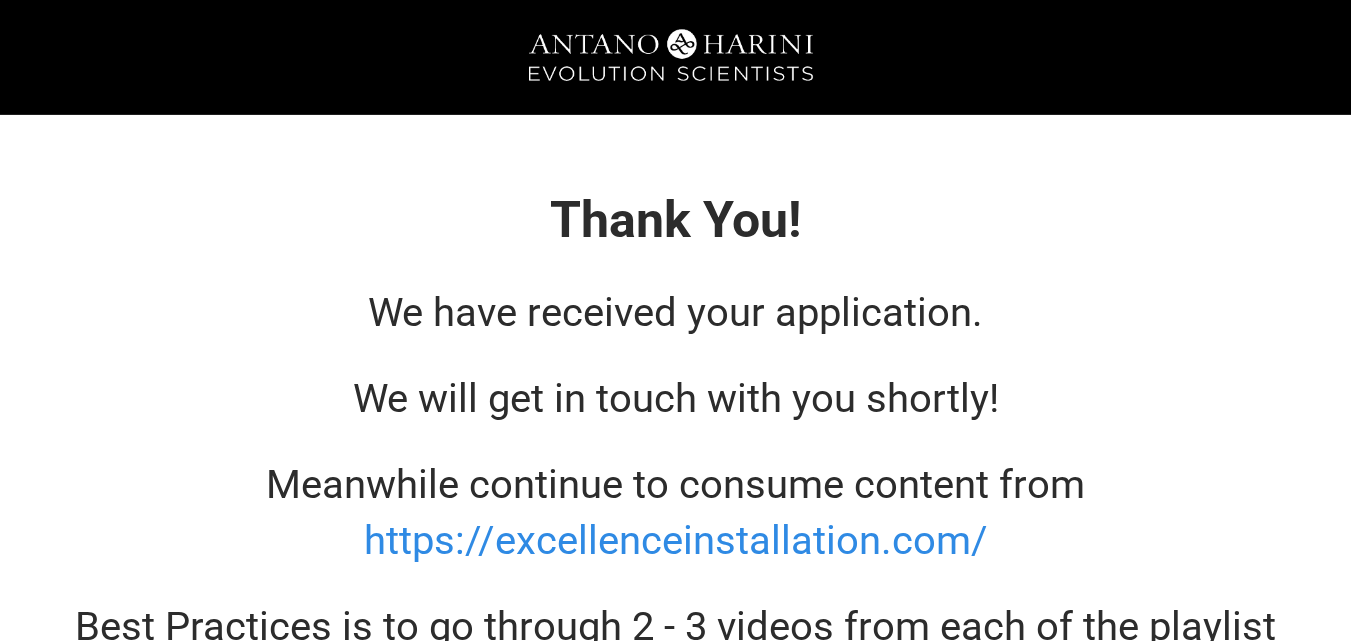 scroll, scrollTop: 0, scrollLeft: 0, axis: both 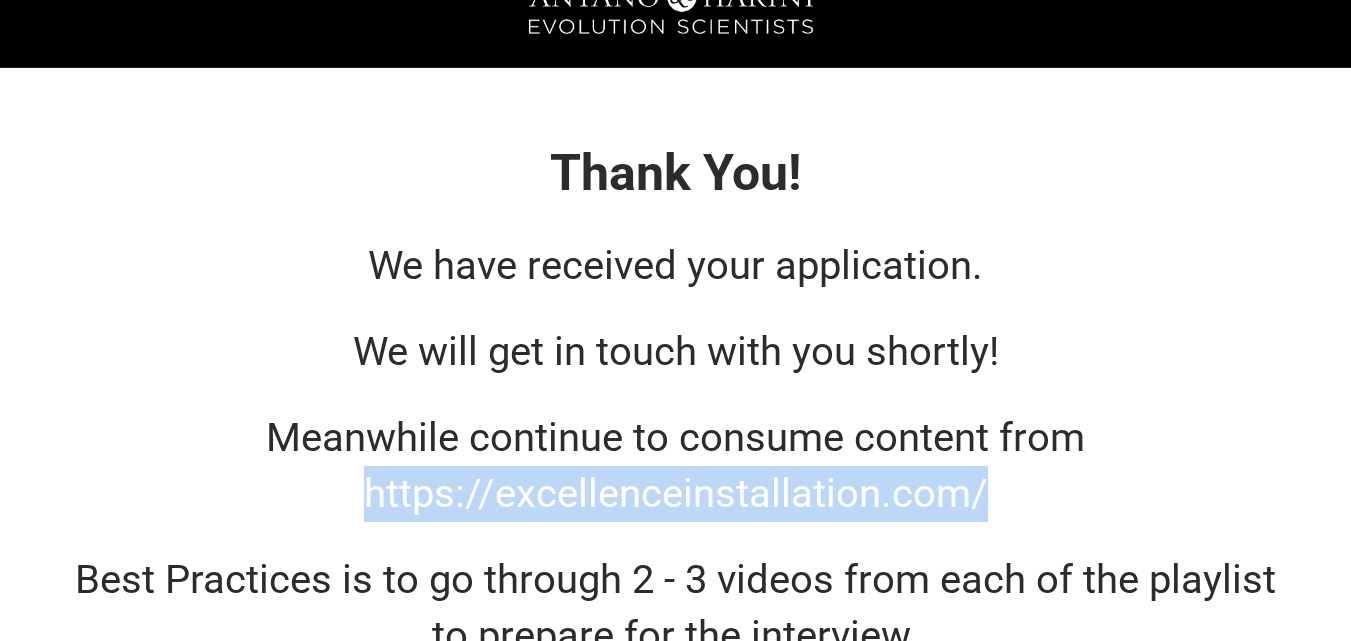 drag, startPoint x: 350, startPoint y: 503, endPoint x: 1014, endPoint y: 495, distance: 664.0482 